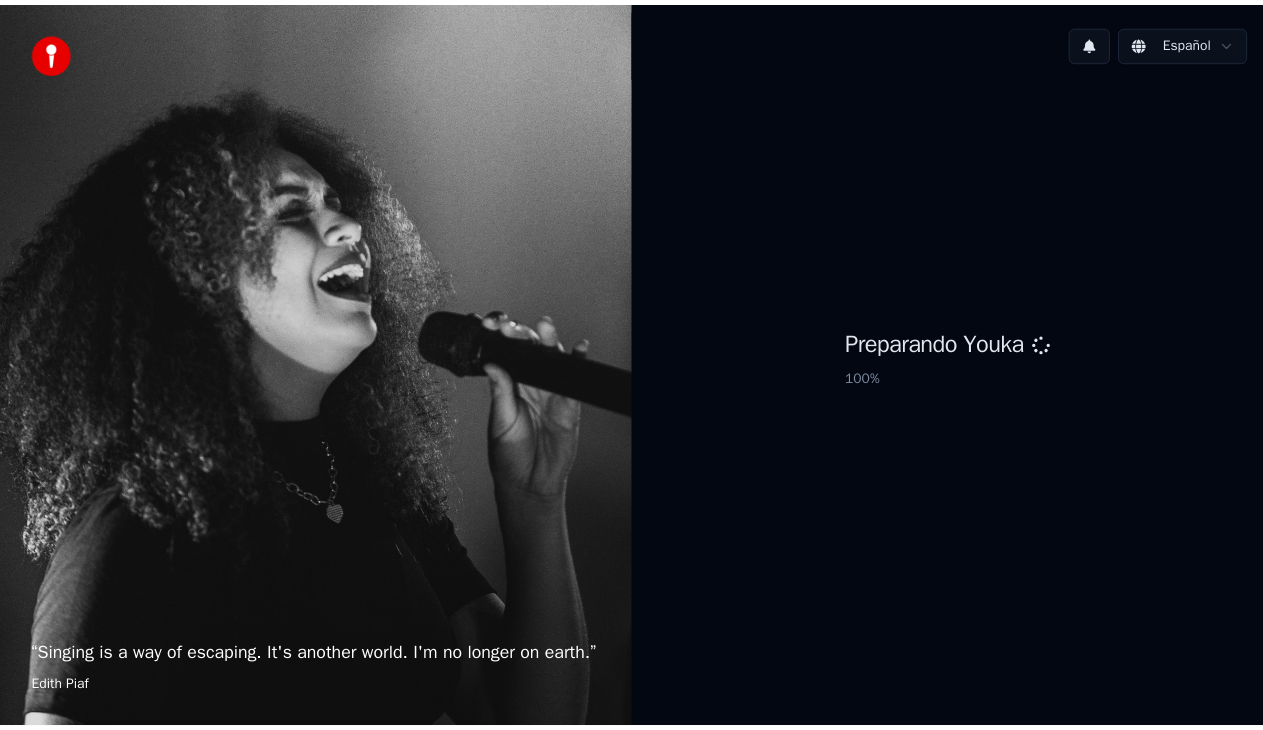 scroll, scrollTop: 0, scrollLeft: 0, axis: both 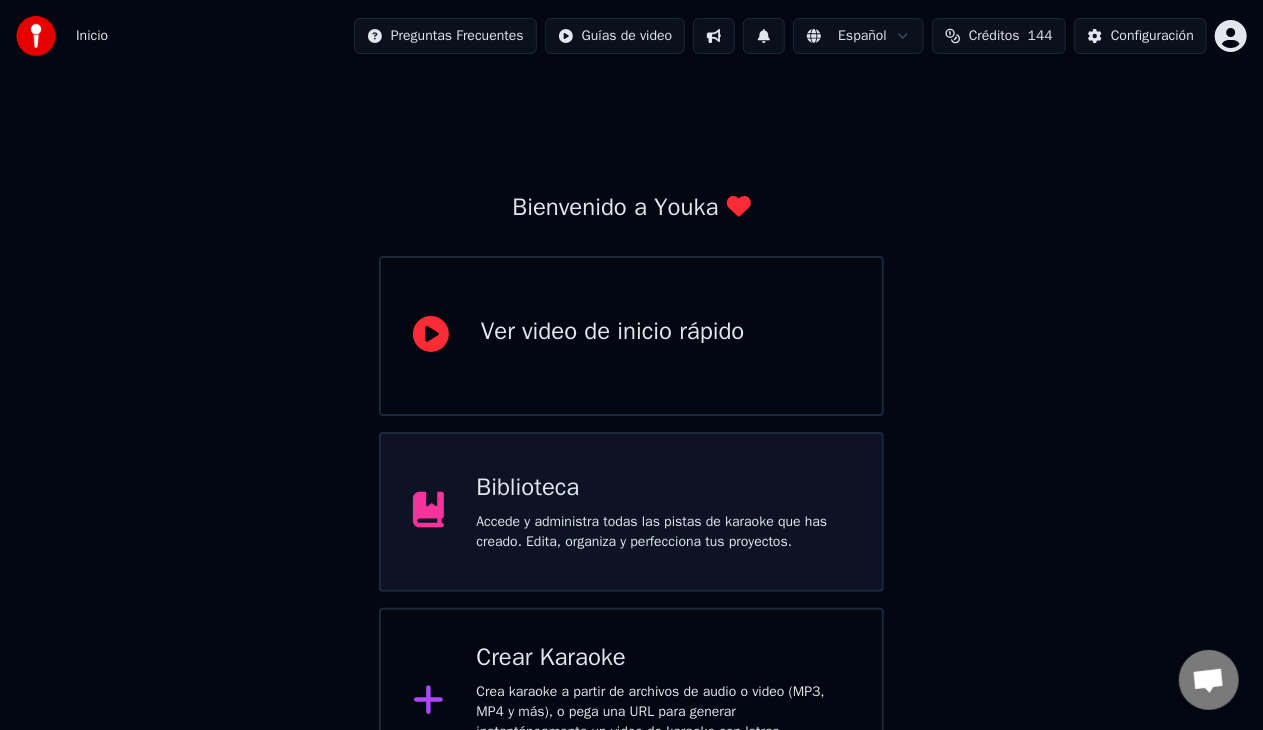 click on "Biblioteca Accede y administra todas las pistas de karaoke que has creado. Edita, organiza y perfecciona tus proyectos." at bounding box center (613, 336) 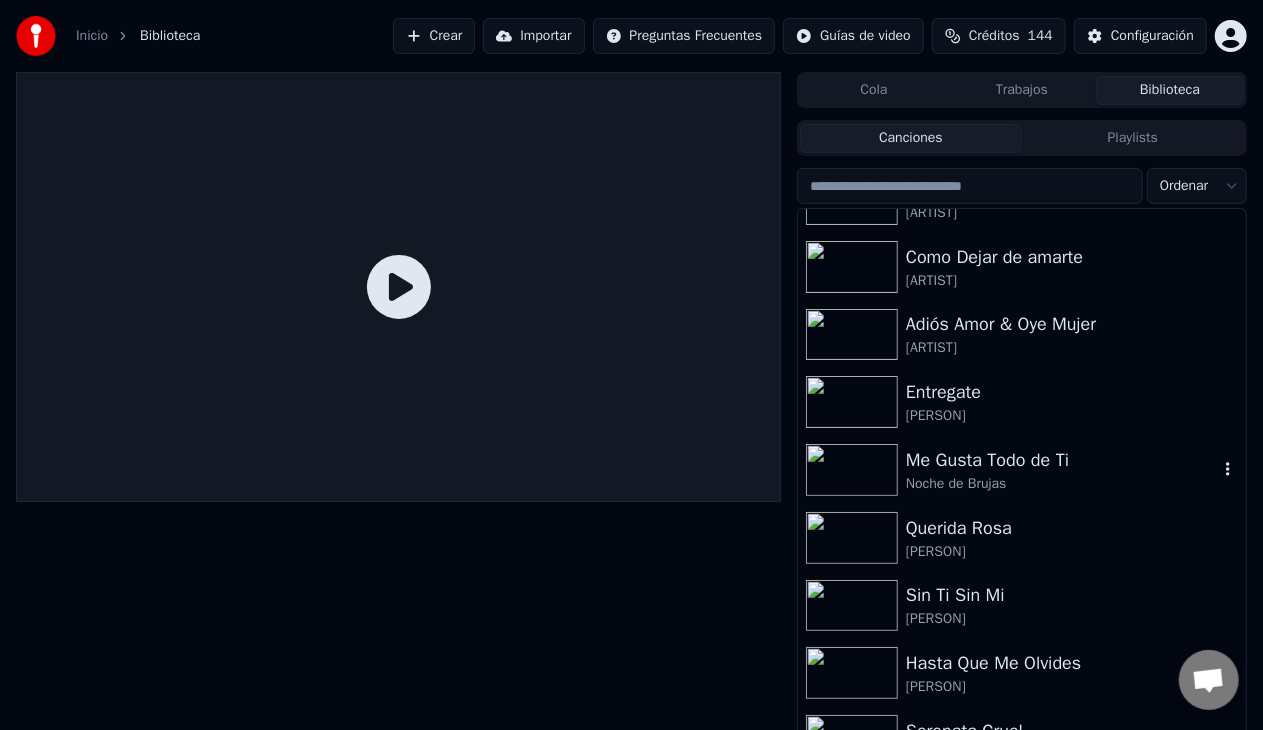 scroll, scrollTop: 1287, scrollLeft: 0, axis: vertical 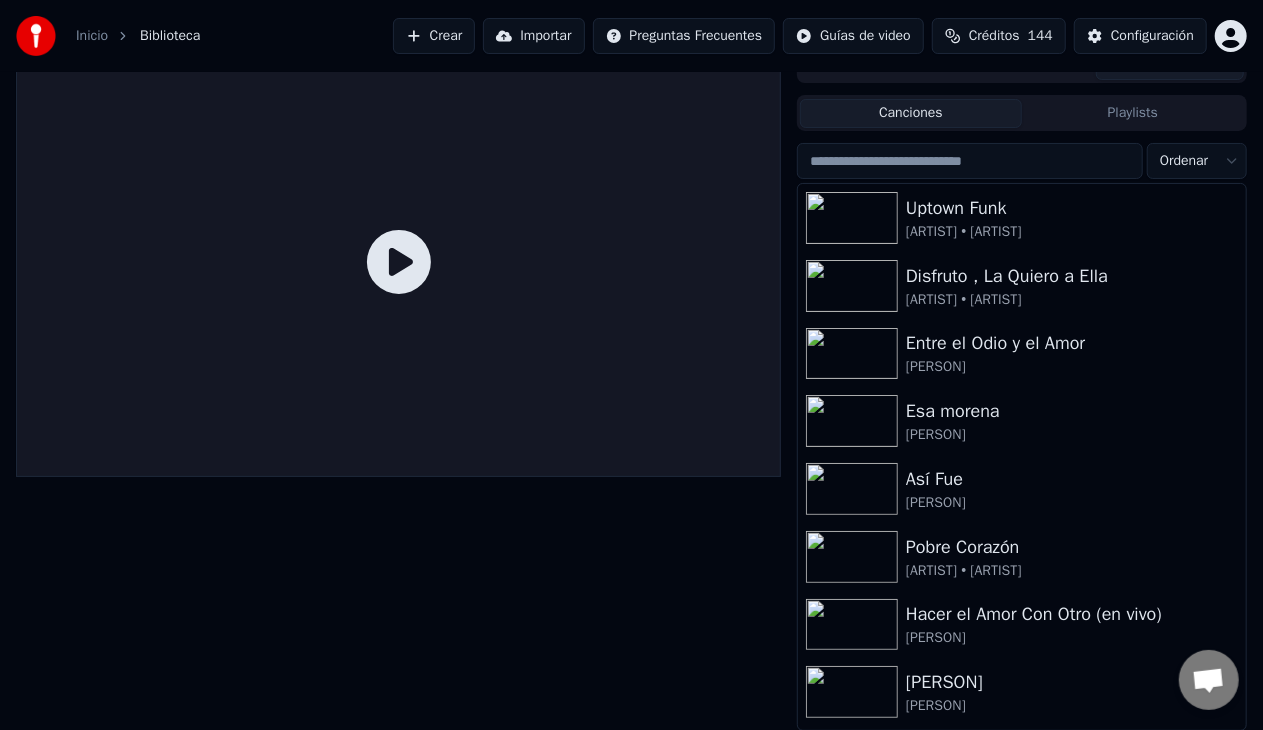 click on "[ARTIST] • [ARTIST] Disfruto , La Quiero a Ella [ARTIST] • [ARTIST] [ARTIST] [ARTIST] [PERSON] Así Fue [PERSON] [ARTIST] [ARTIST] [ARTIST] [ARTIST] [ARTIST] [ARTIST] [ARTIST] [ARTIST] [ARTIST] [ARTIST] [ARTIST] [ARTIST]" at bounding box center [1022, 389] 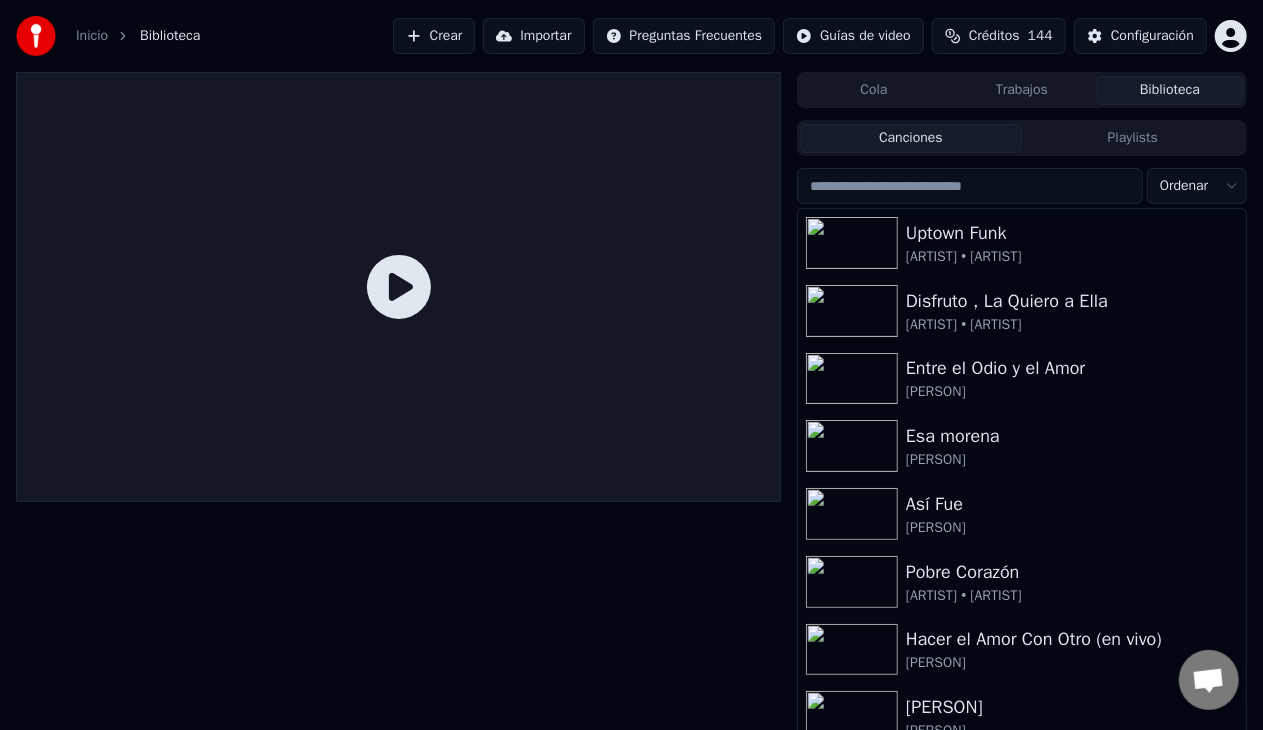 click on "Inicio Biblioteca Crear Importar Preguntas Frecuentes Guías de video Créditos 144 Configuración" at bounding box center [631, 36] 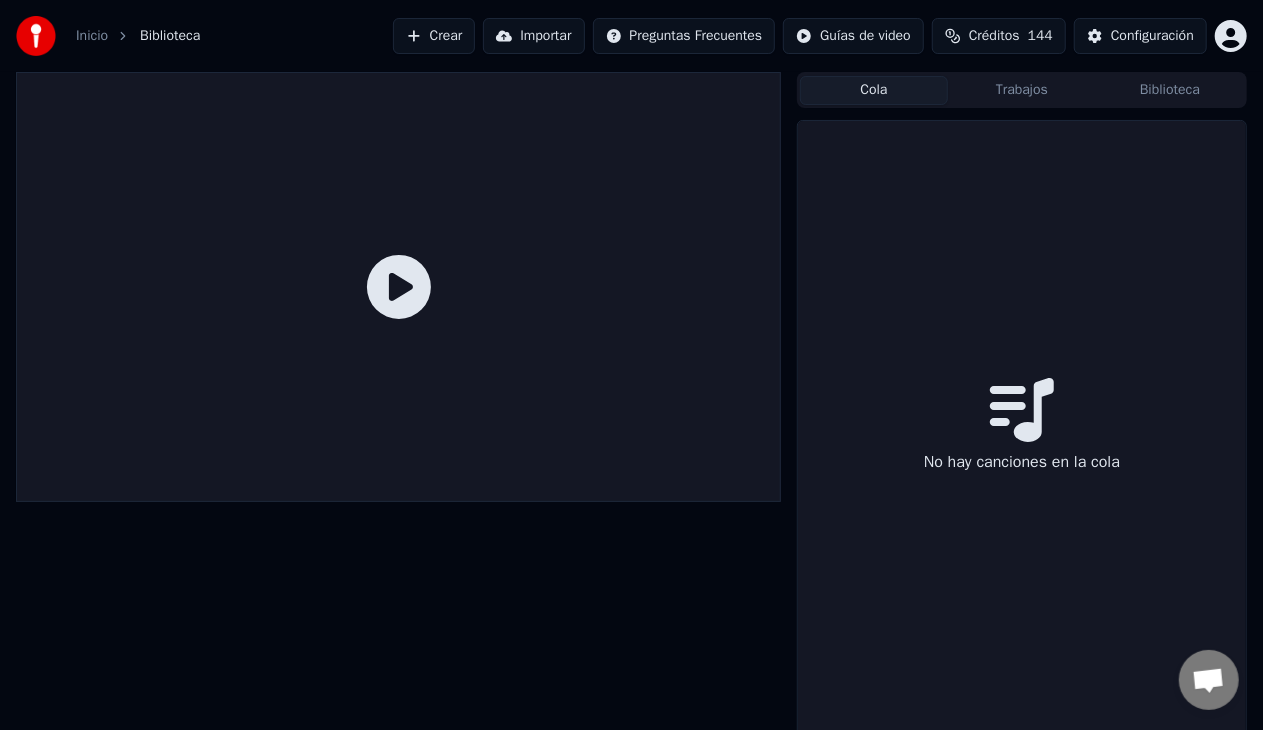 click on "Trabajos" at bounding box center (1022, 90) 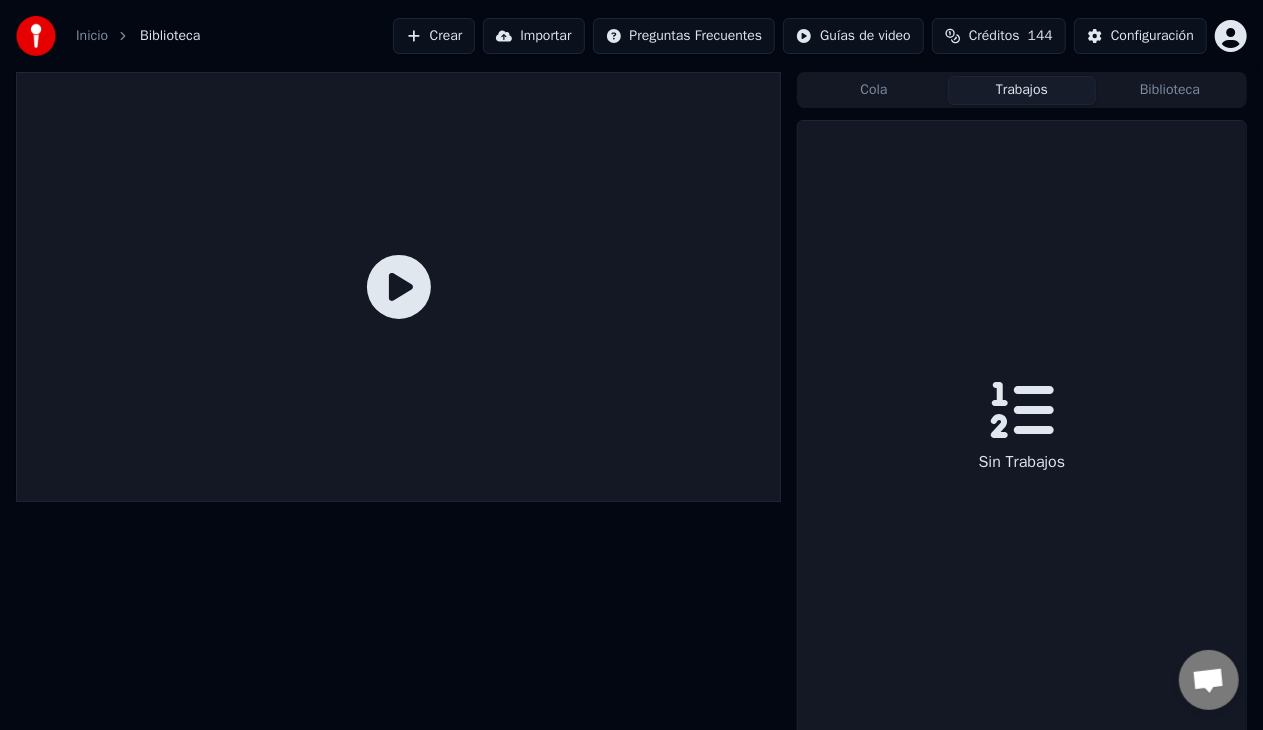 click on "Biblioteca" at bounding box center [1170, 90] 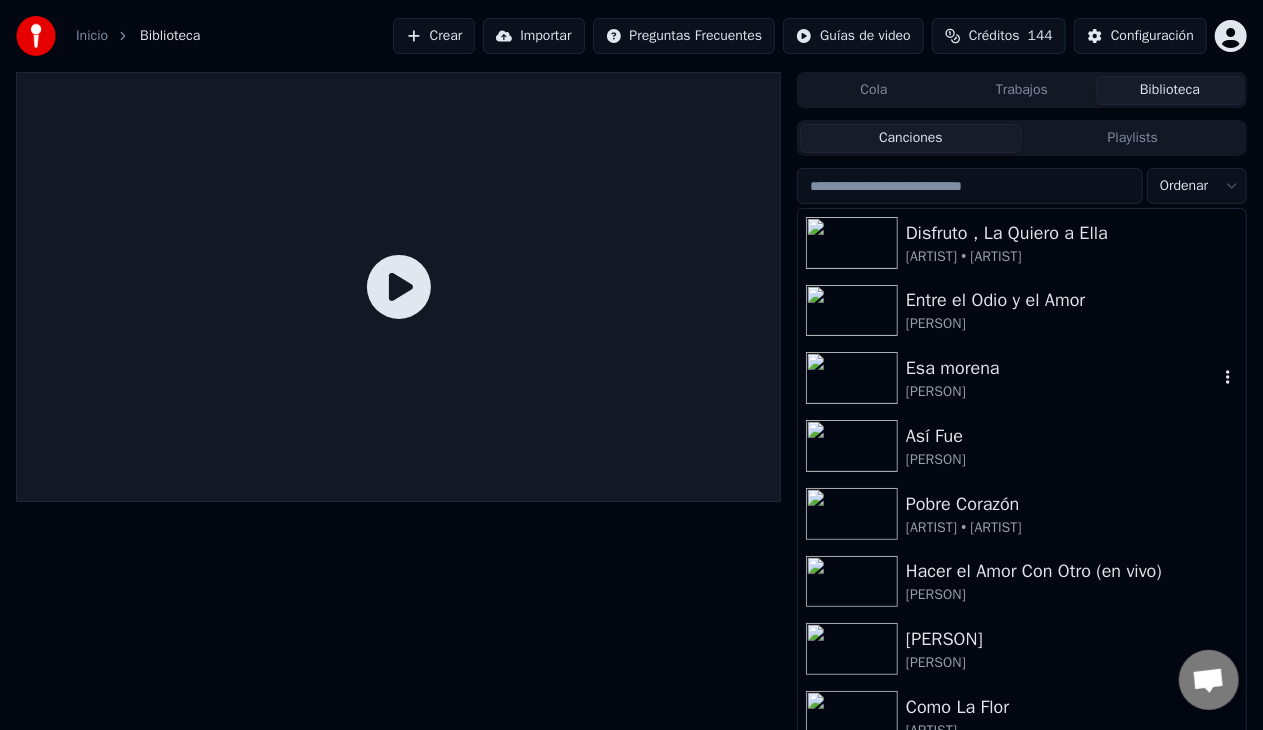 scroll, scrollTop: 100, scrollLeft: 0, axis: vertical 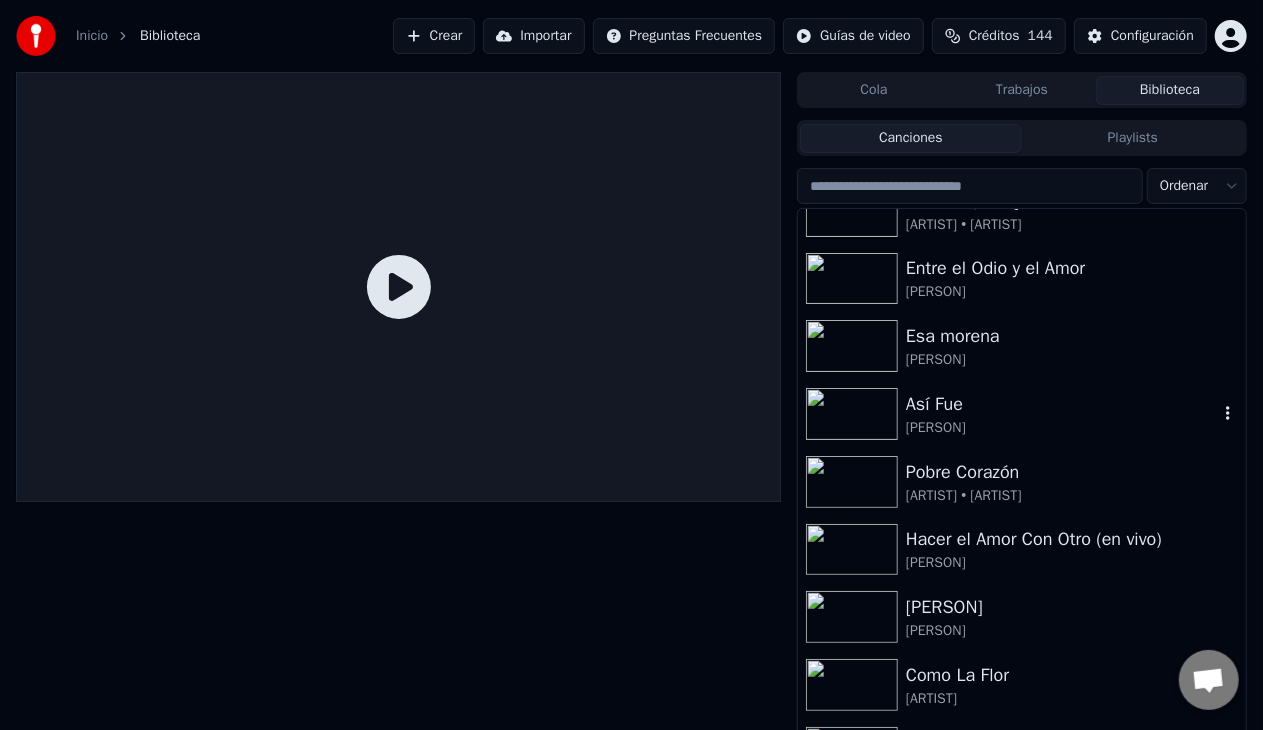 click on "Así Fue" at bounding box center (1062, 404) 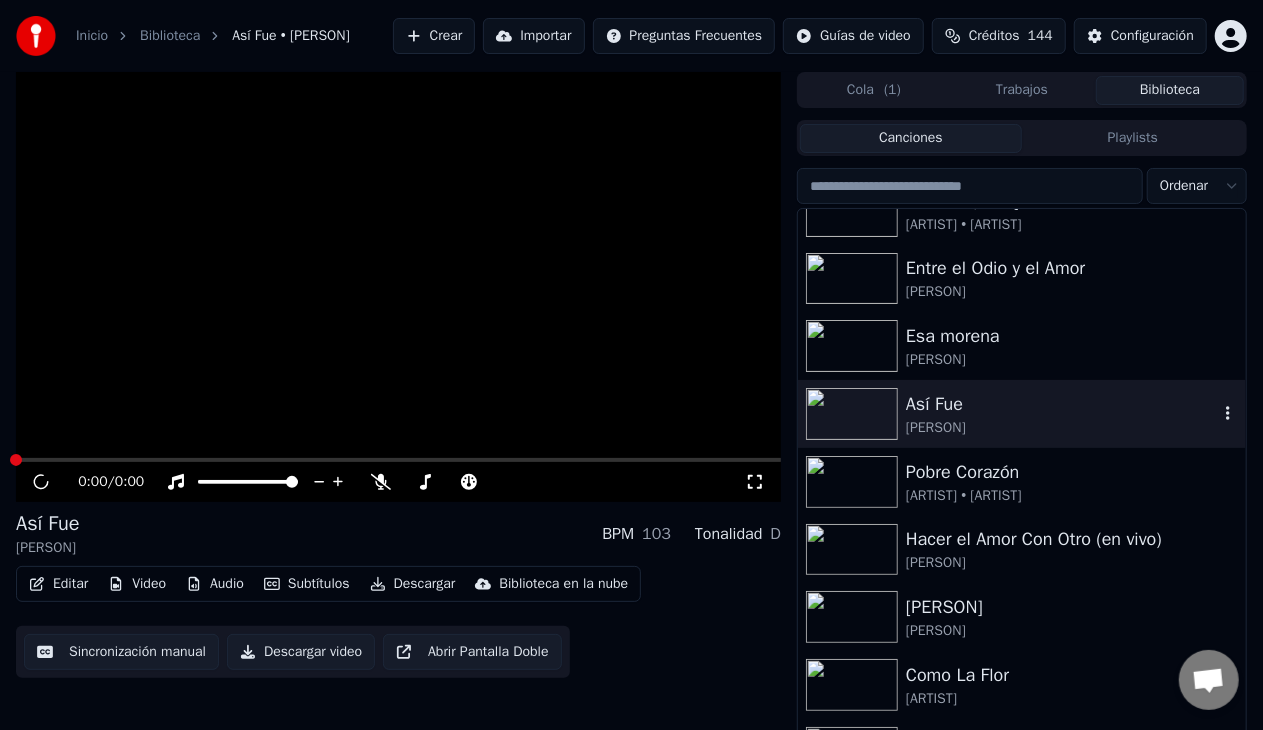 click on "Así Fue" at bounding box center (1062, 404) 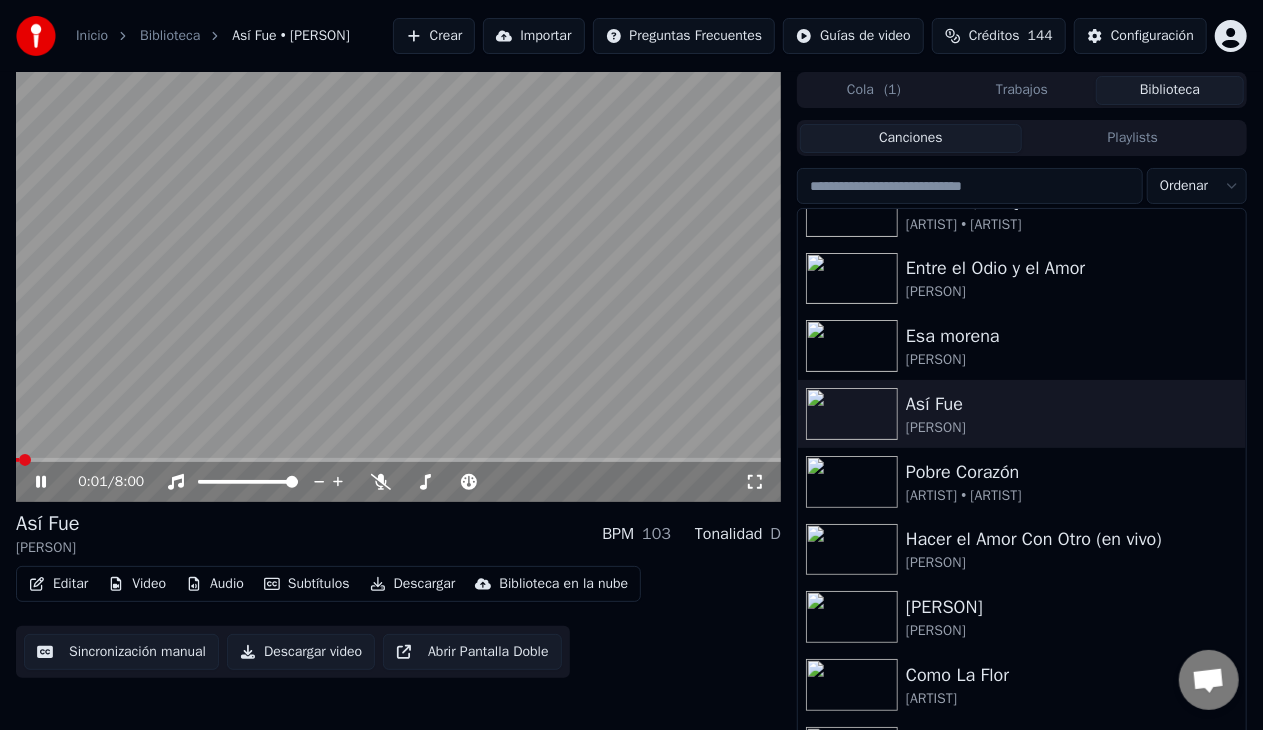 click on "Abrir Pantalla Doble" at bounding box center [472, 652] 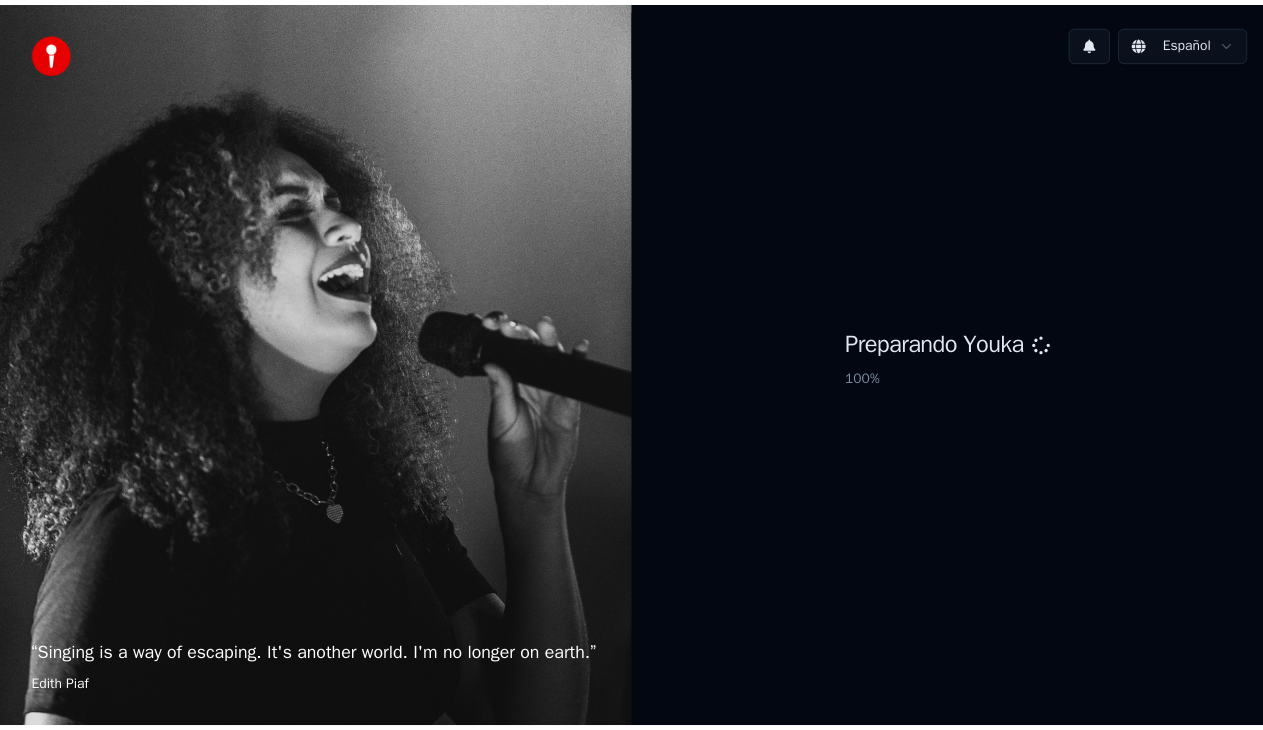 scroll, scrollTop: 0, scrollLeft: 0, axis: both 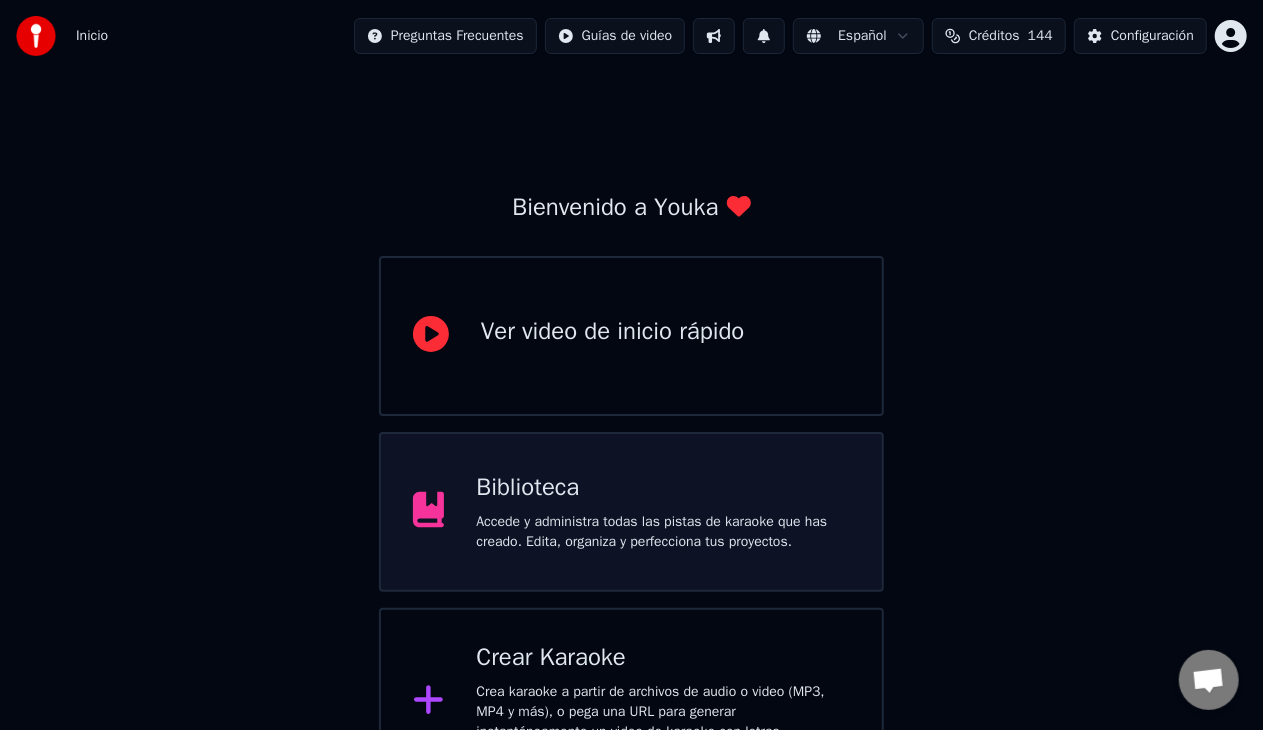 click on "Biblioteca" at bounding box center (613, 332) 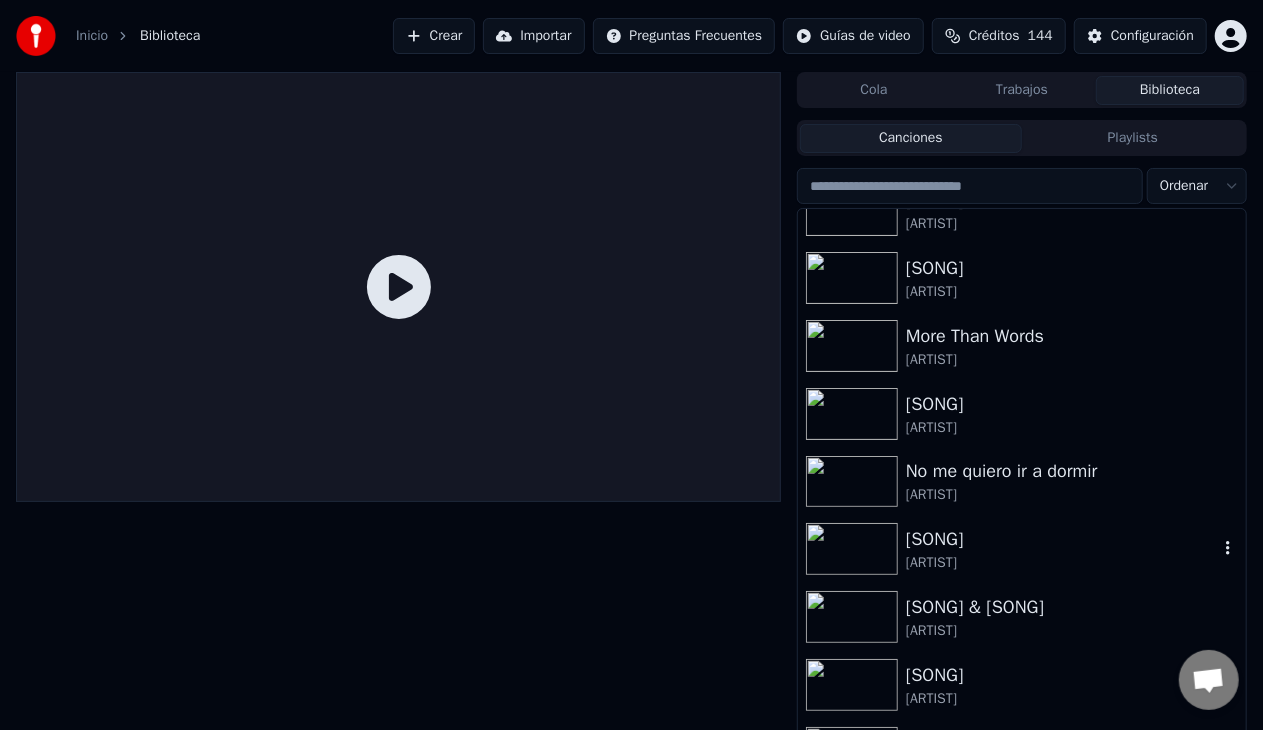 scroll, scrollTop: 787, scrollLeft: 0, axis: vertical 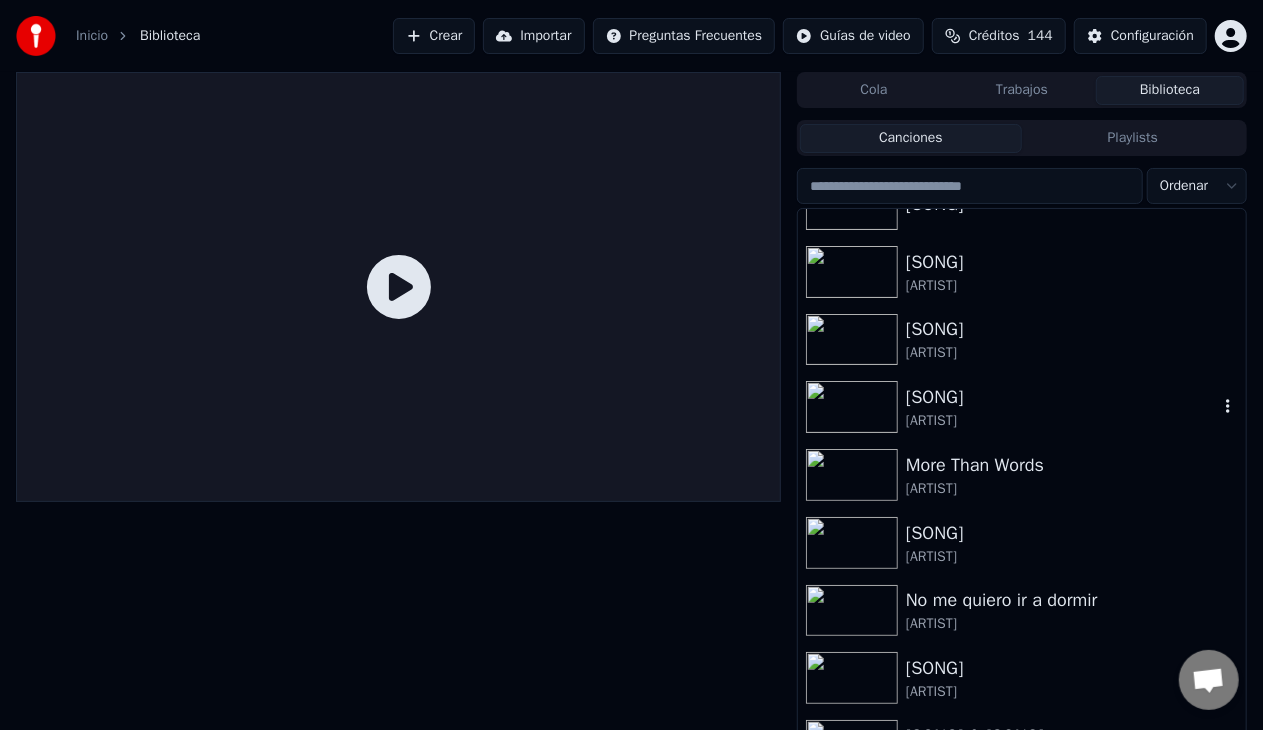 click on "[SONG]" at bounding box center (1062, 397) 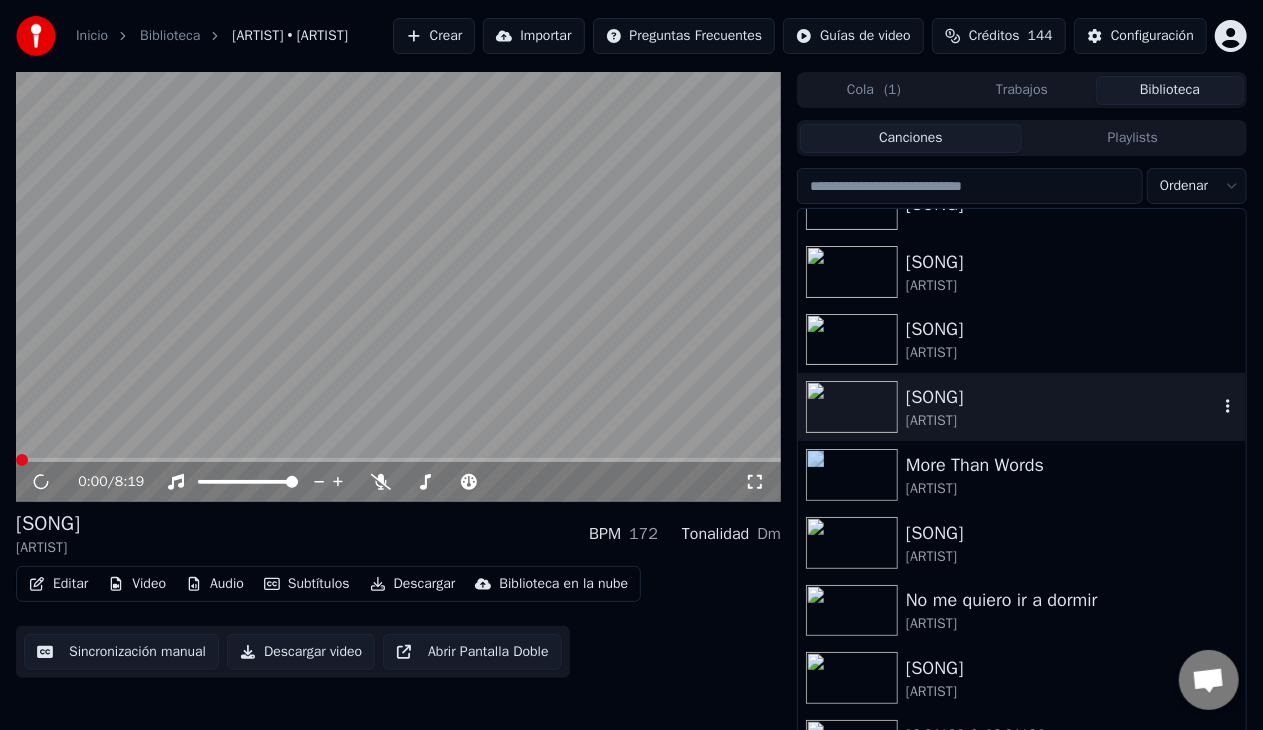 click on "[SONG] [ARTIST]" at bounding box center [1022, 407] 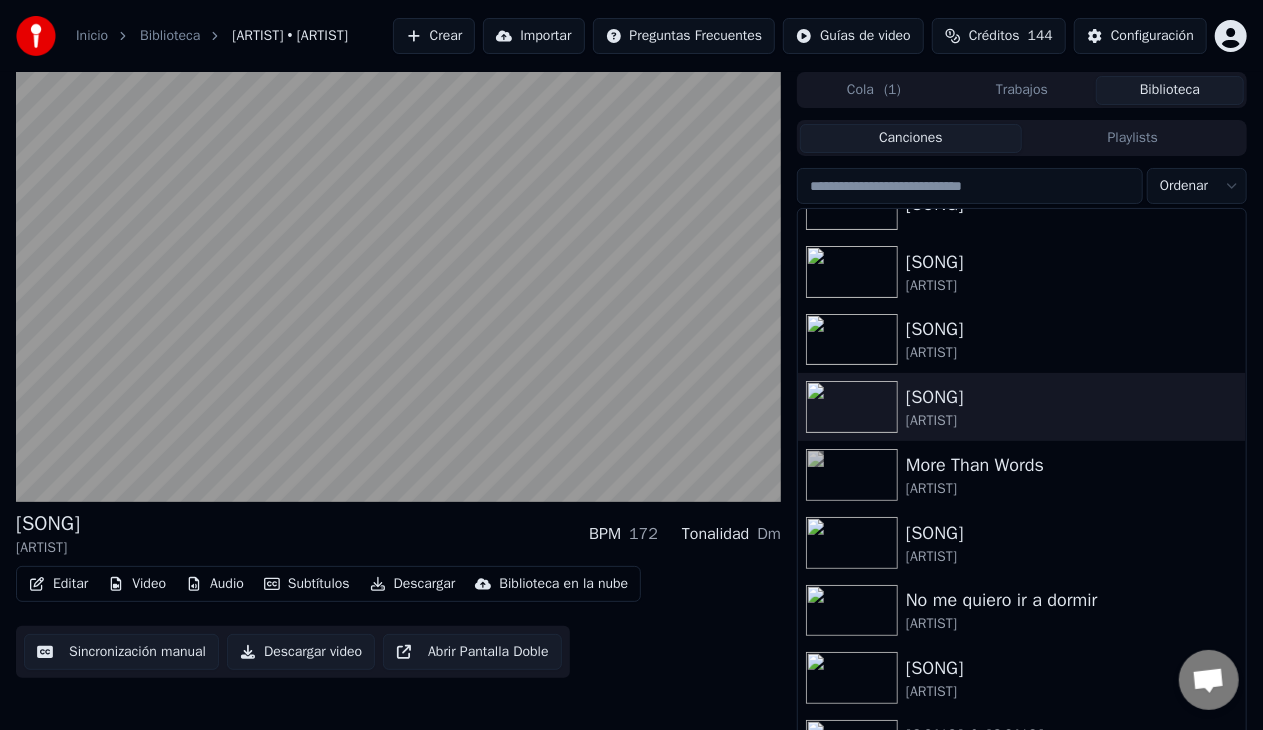 click on "Abrir Pantalla Doble" at bounding box center [472, 652] 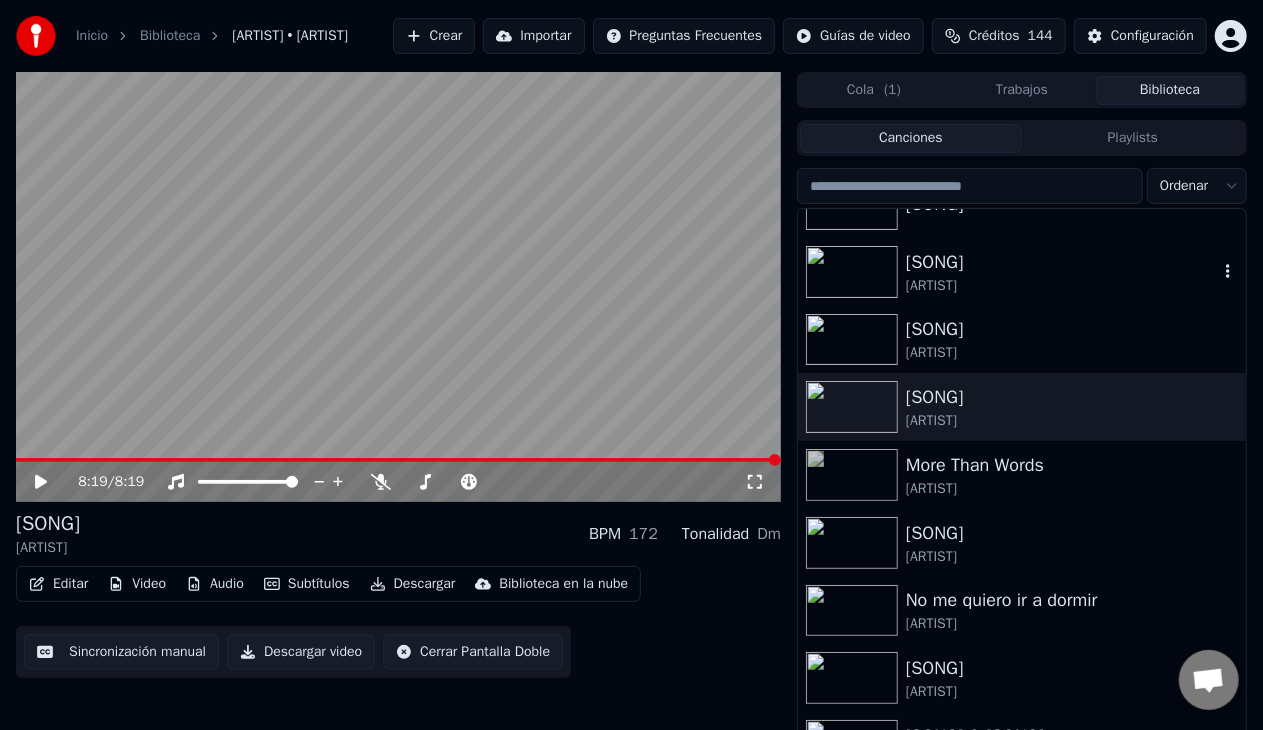click on "[SONG]" at bounding box center (1062, 262) 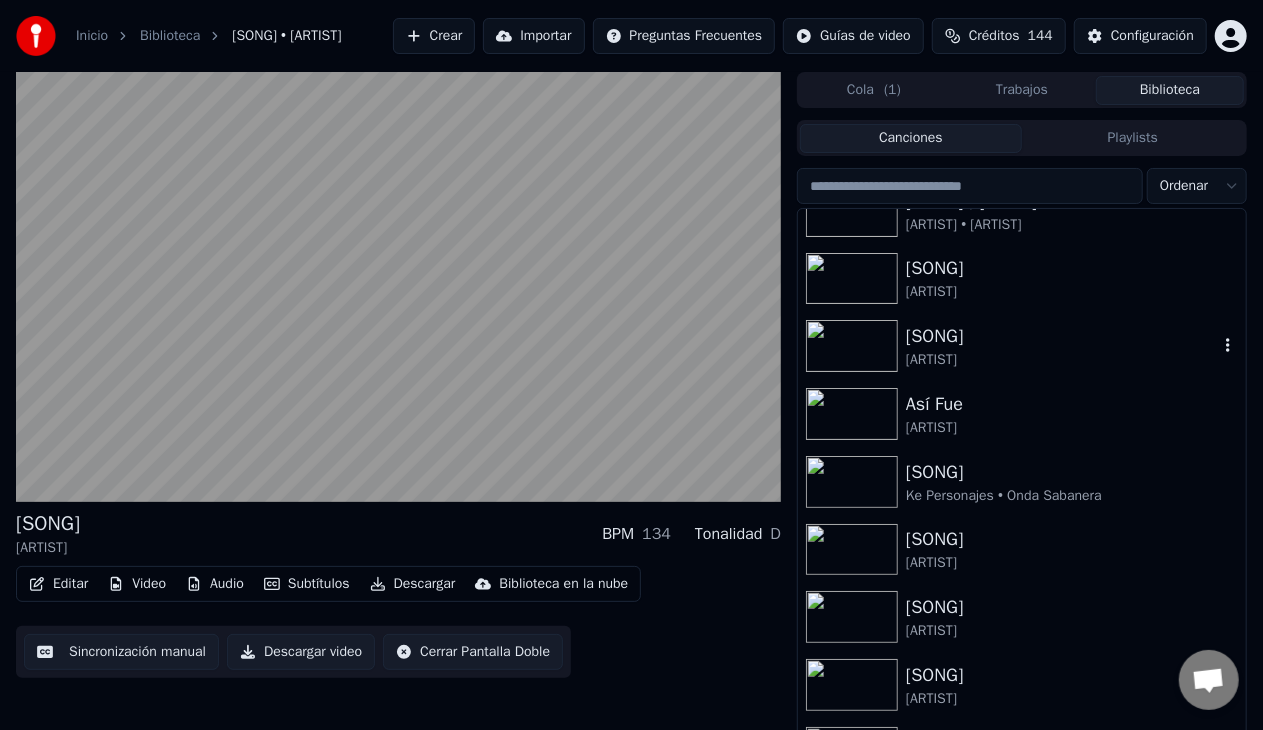 scroll, scrollTop: 200, scrollLeft: 0, axis: vertical 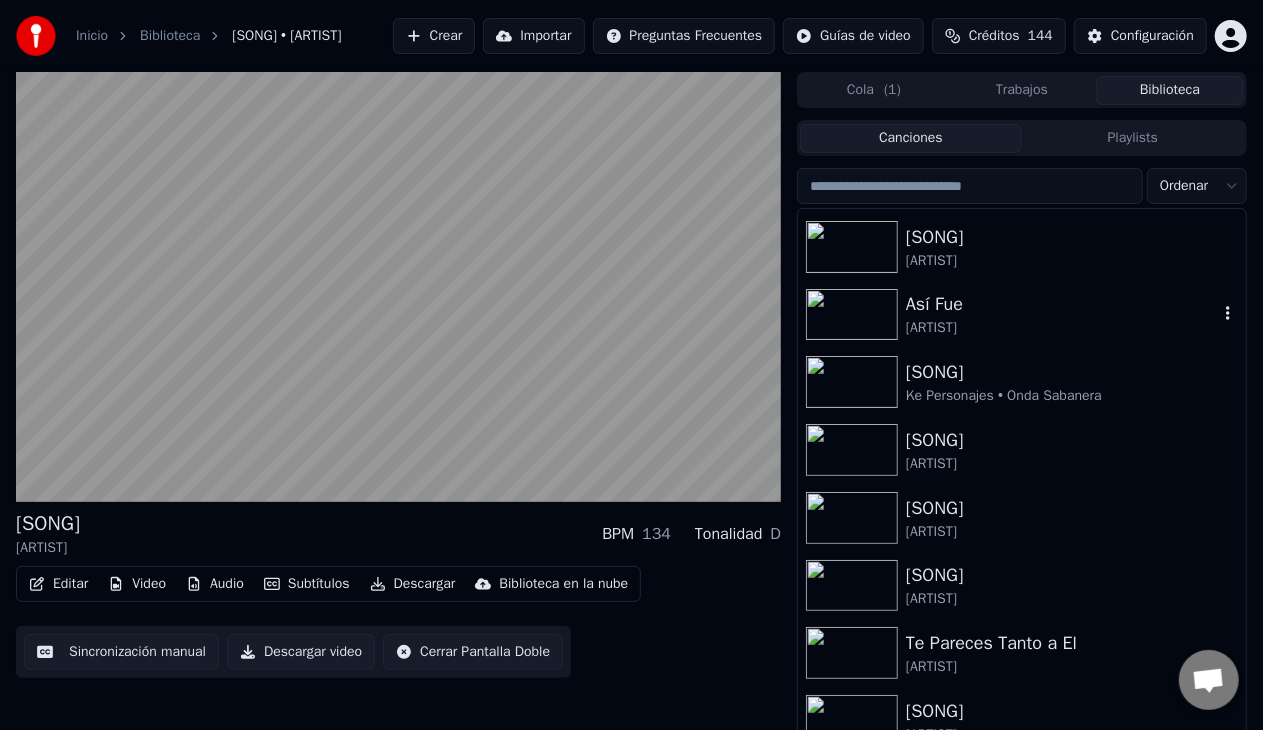 click on "[ARTIST]" at bounding box center (1062, 328) 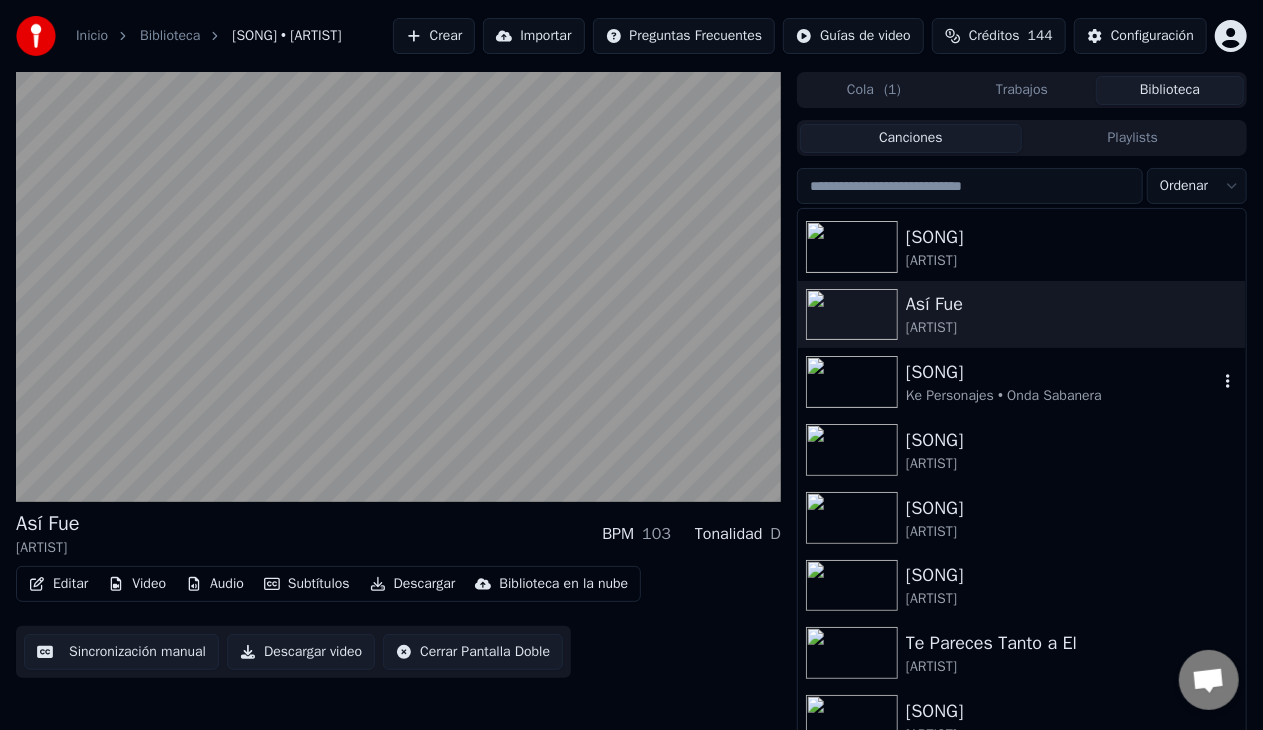 click on "Ke Personajes • Onda Sabanera" at bounding box center (1062, 396) 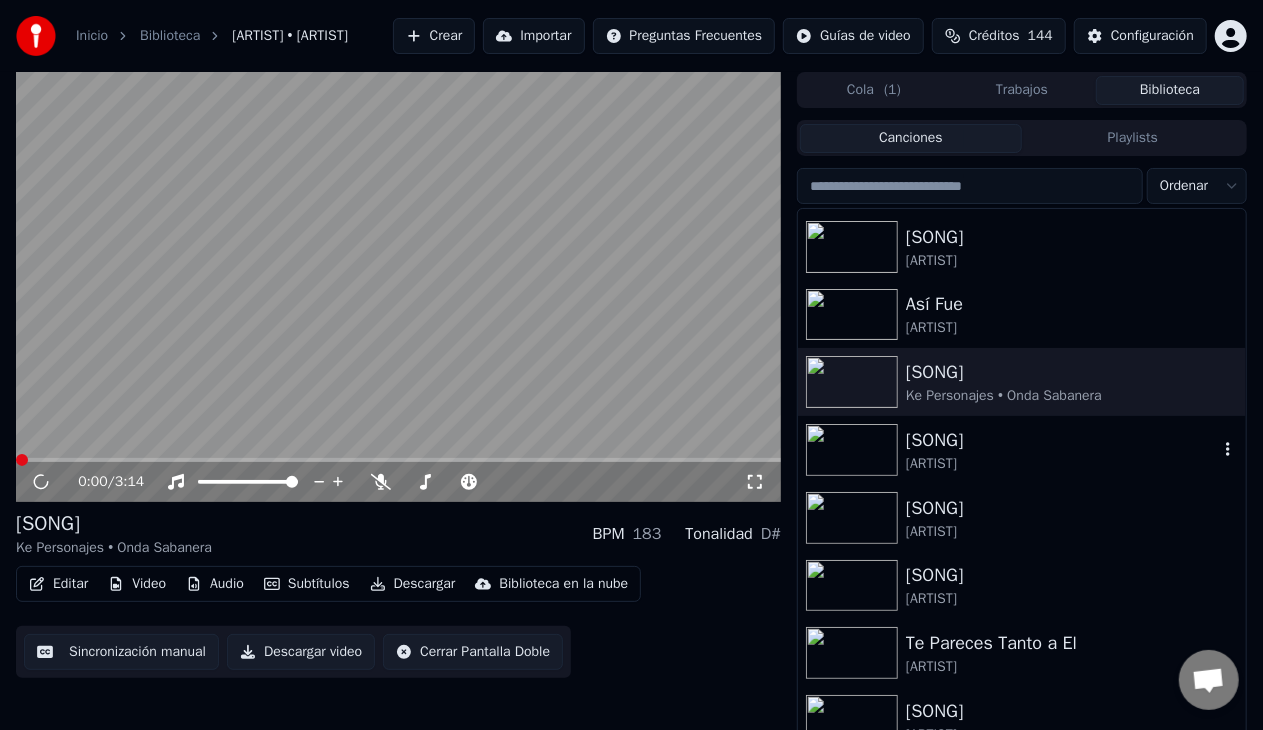click on "[SONG] • [ARTIST]" at bounding box center (1022, 450) 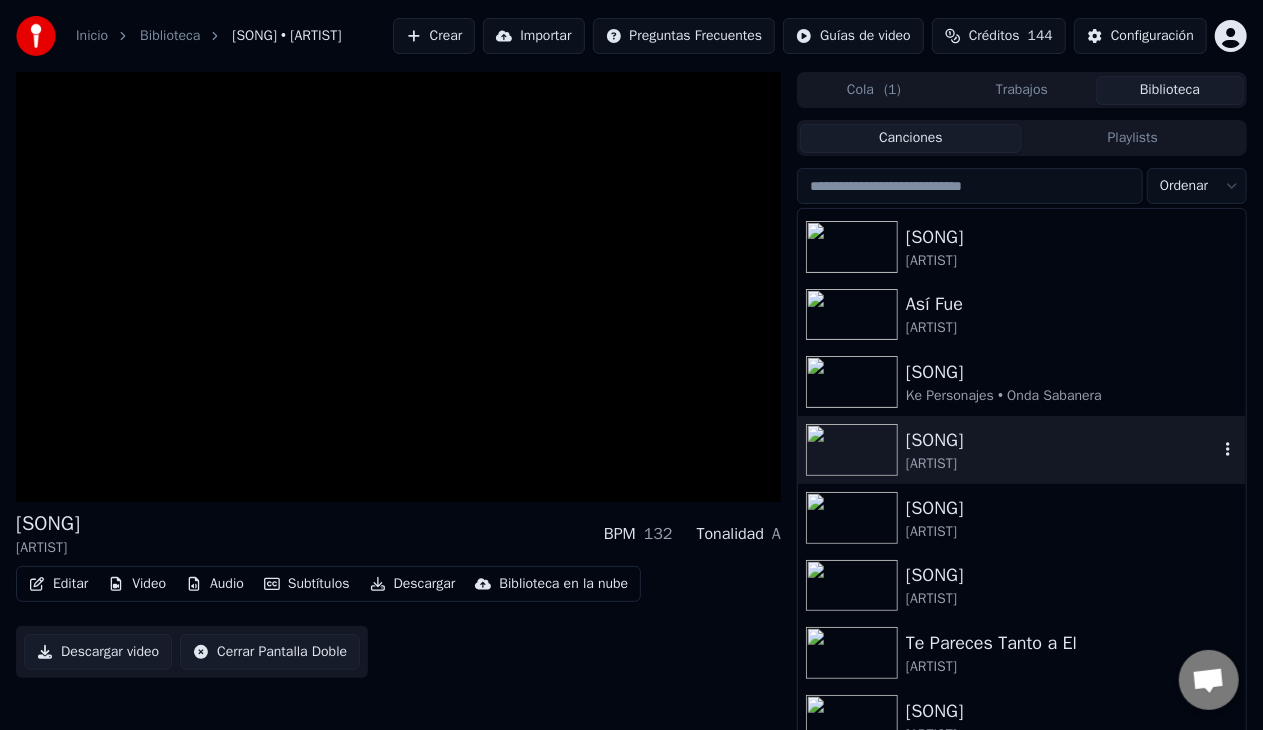 click on "[ARTIST]" at bounding box center (1062, 464) 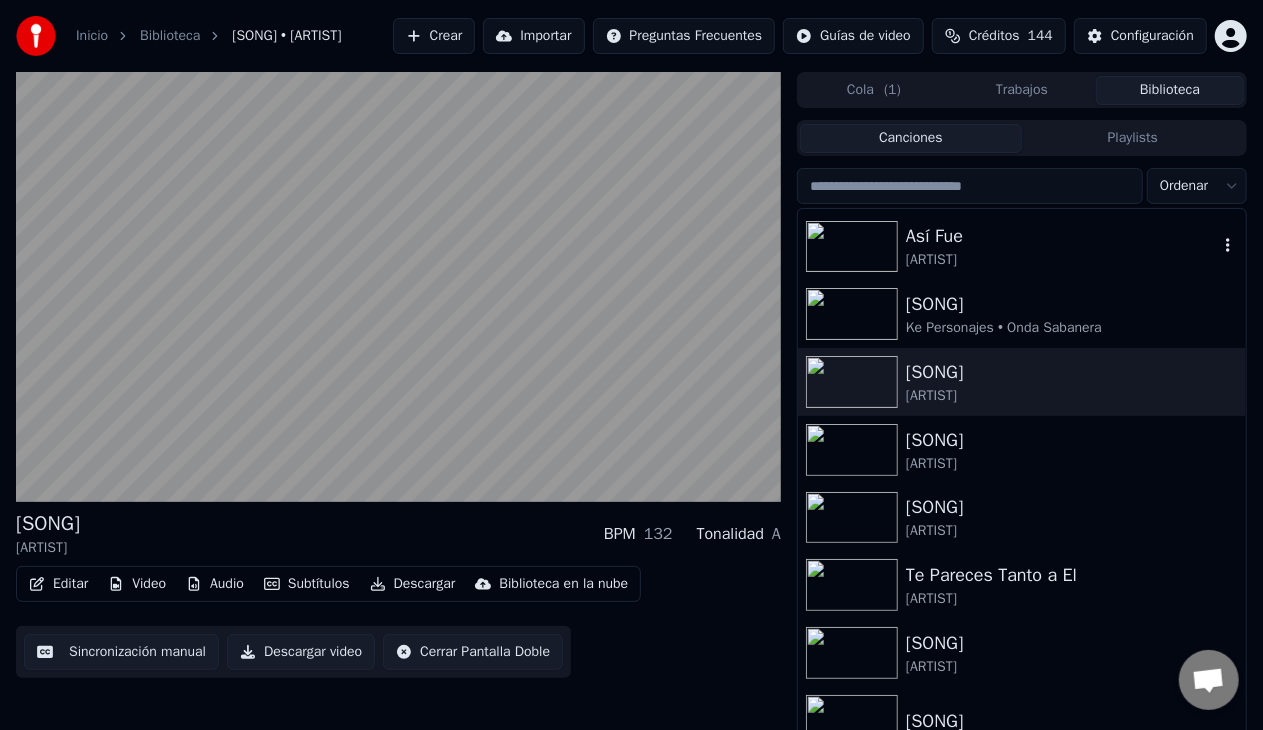 scroll, scrollTop: 300, scrollLeft: 0, axis: vertical 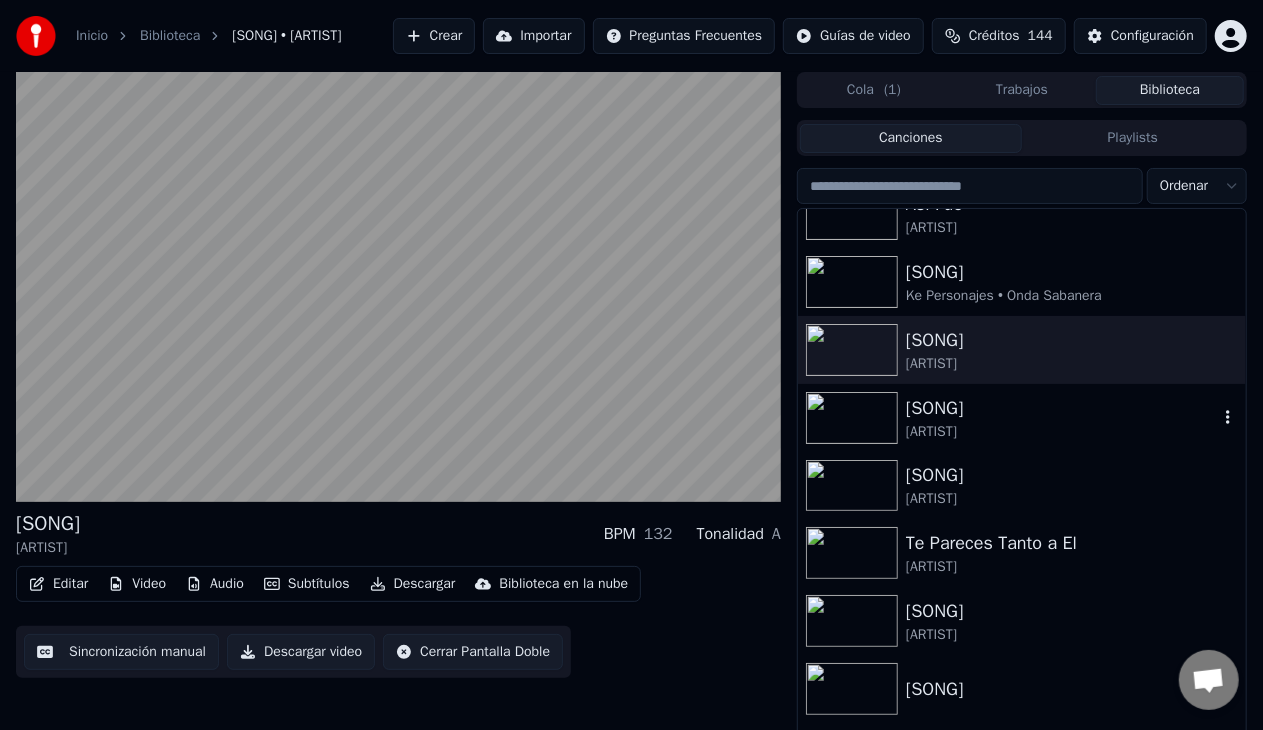 click on "[SONG] [ARTIST]" at bounding box center (1022, 418) 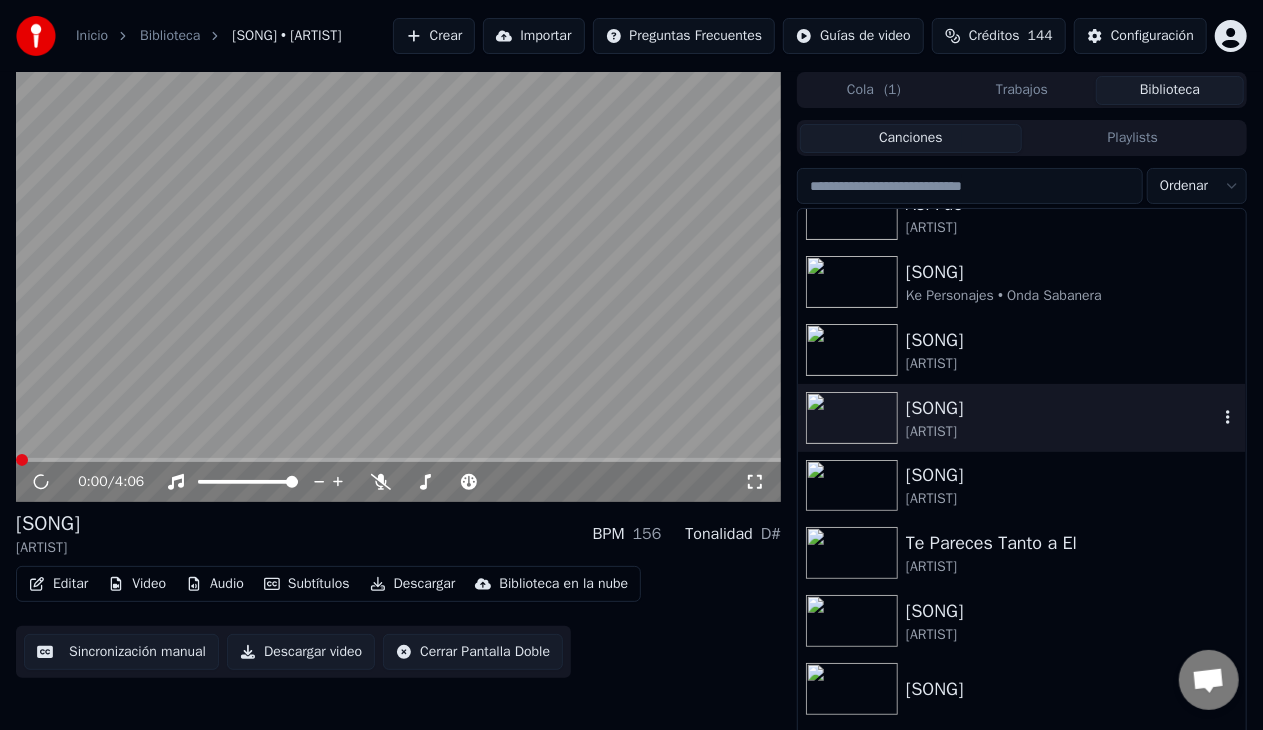 click on "[SONG]" at bounding box center (1062, 408) 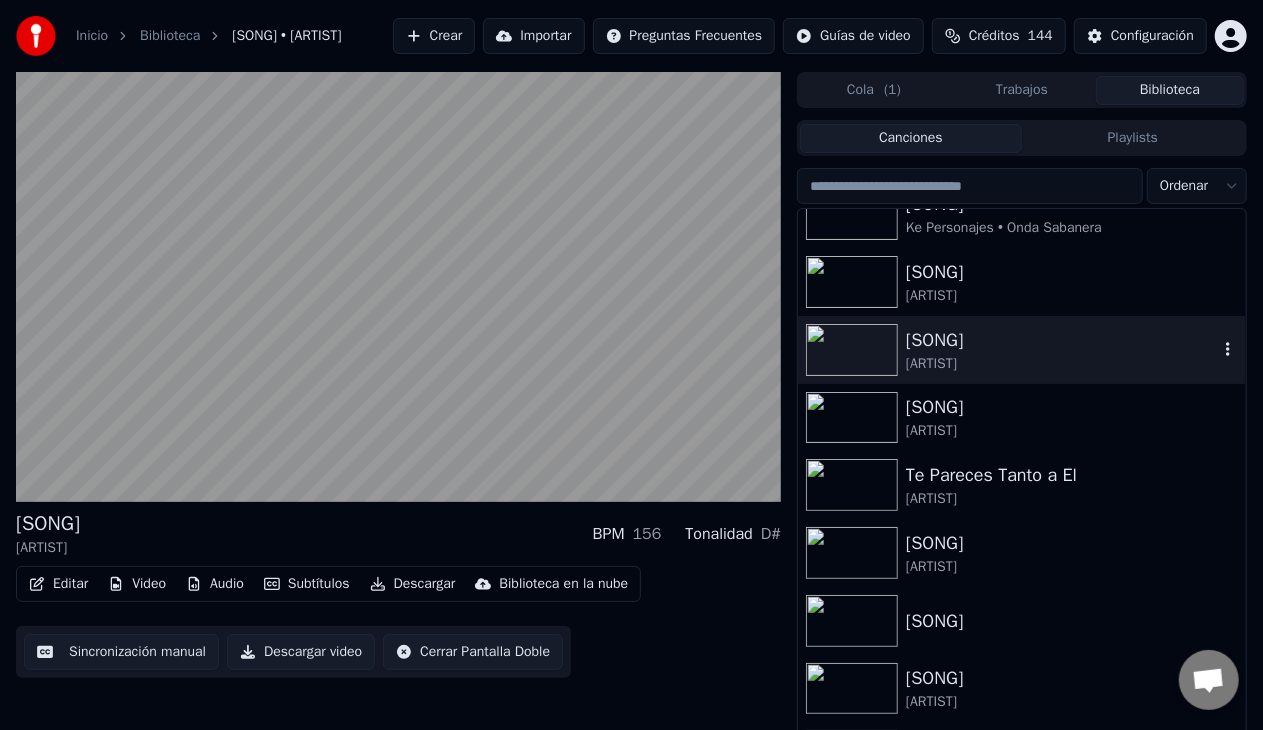 scroll, scrollTop: 400, scrollLeft: 0, axis: vertical 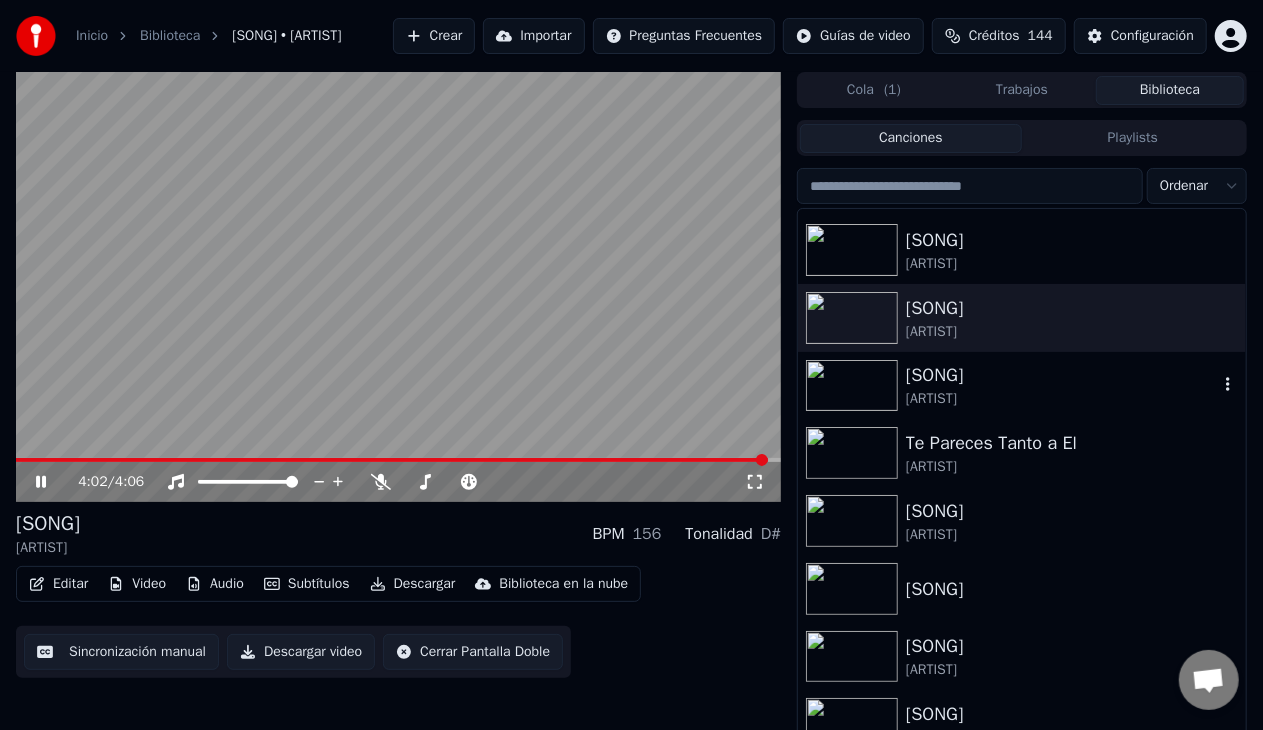 click on "[SONG]" at bounding box center (1062, 375) 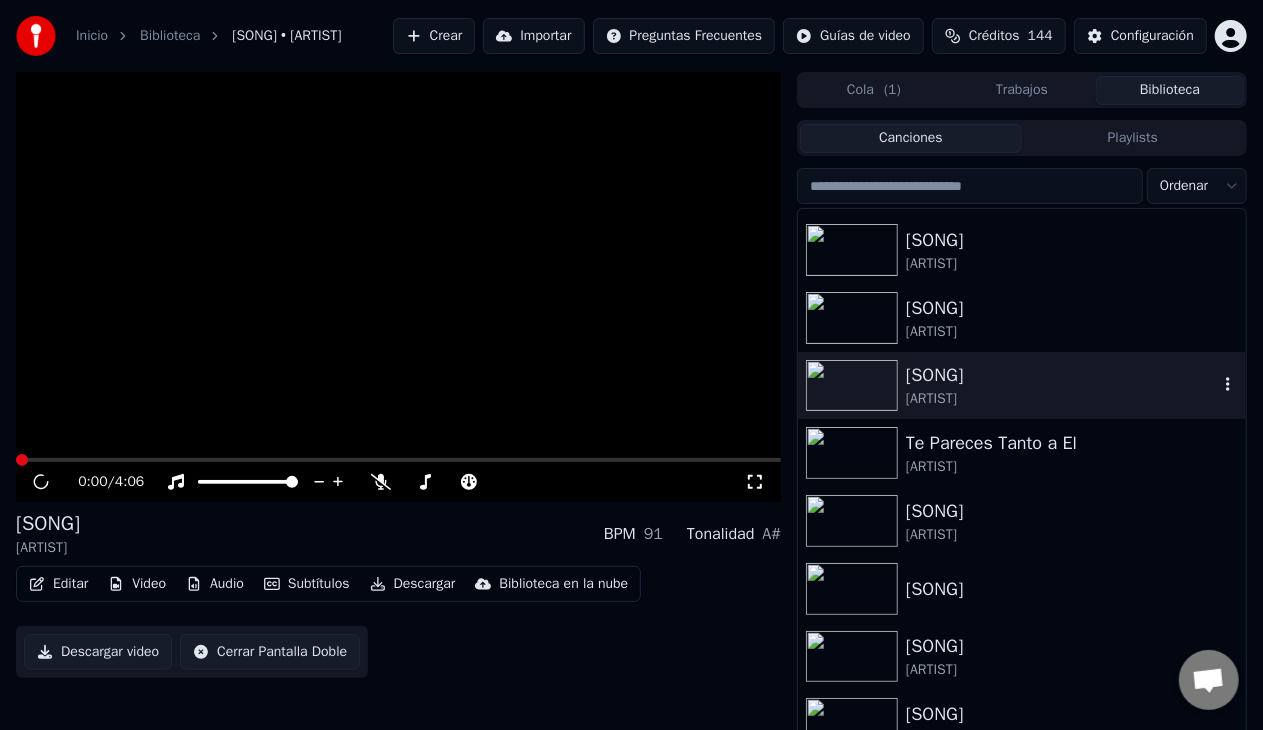 click on "[SONG]" at bounding box center (1062, 375) 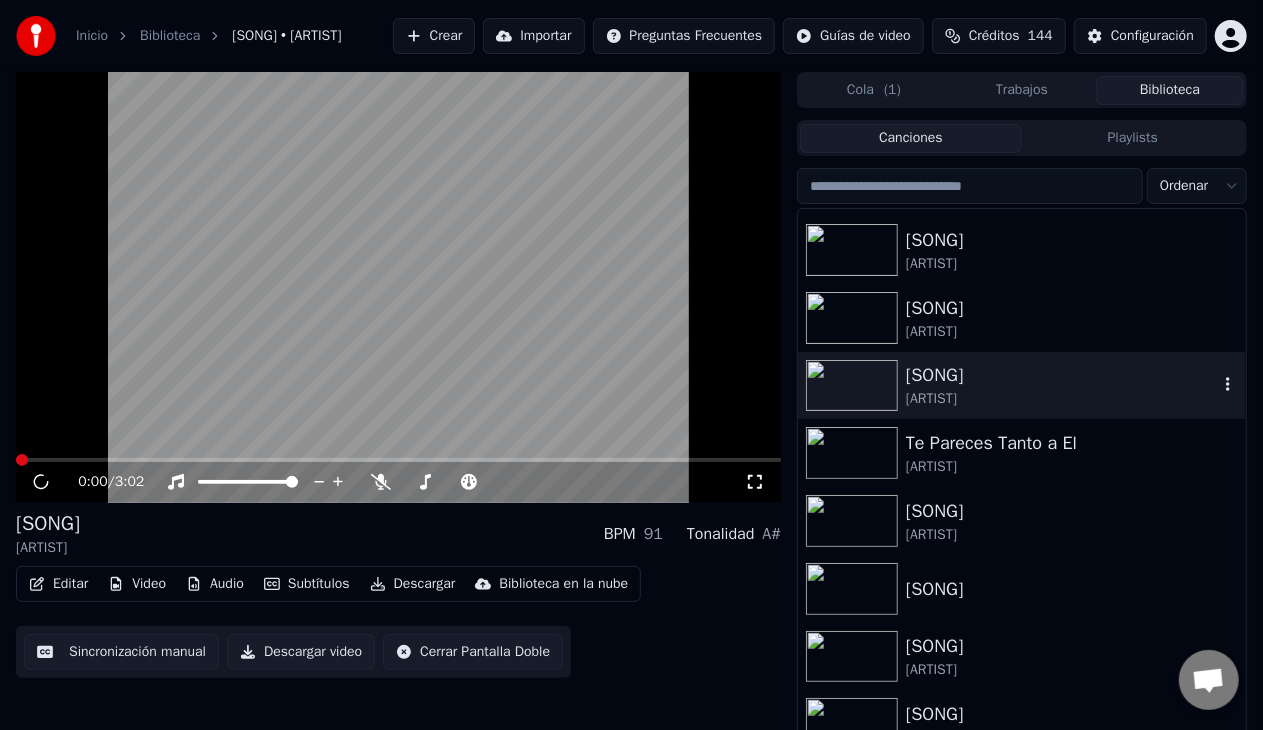 click on "[SONG]" at bounding box center [1062, 375] 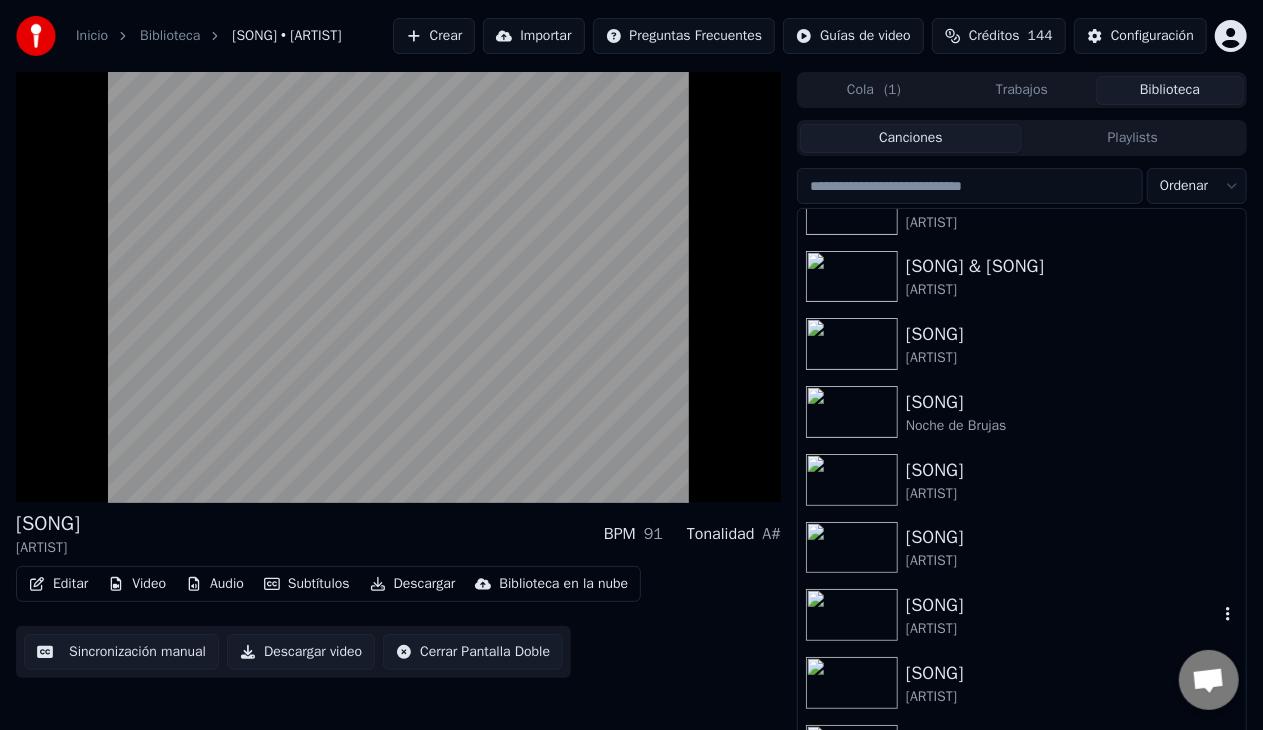 scroll, scrollTop: 1287, scrollLeft: 0, axis: vertical 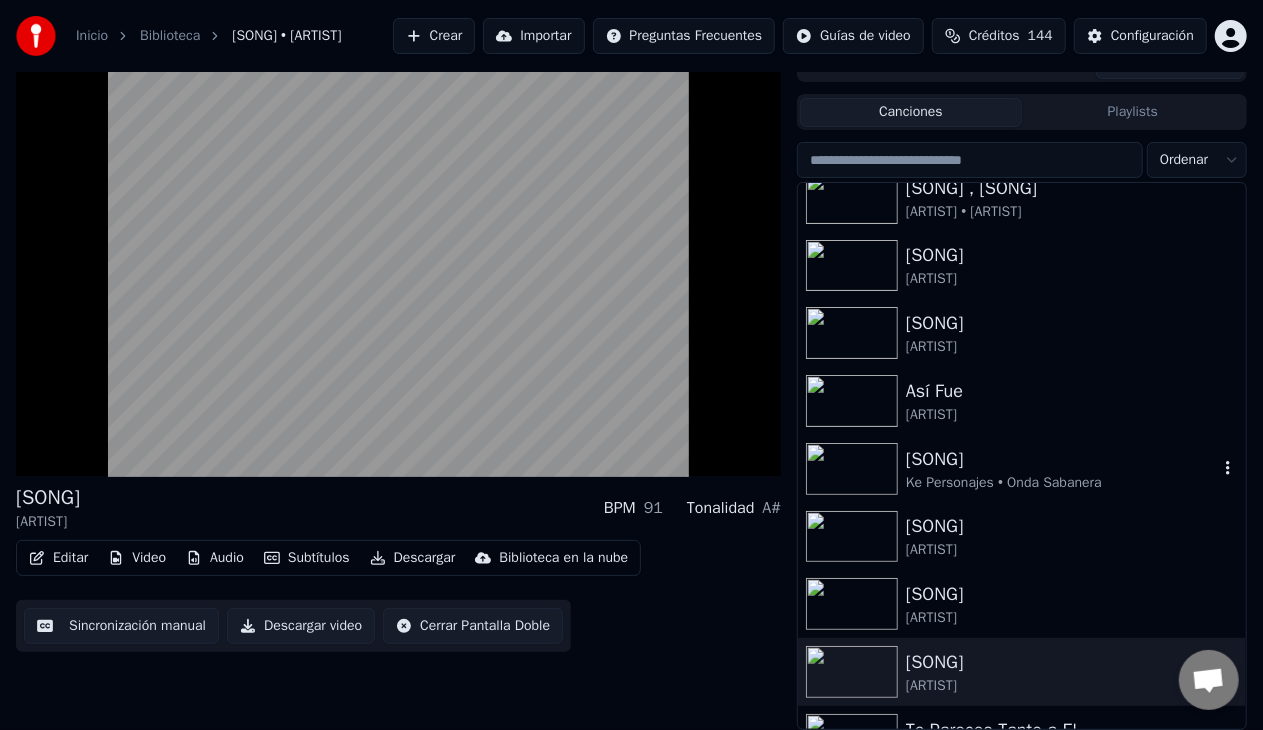 click on "Ke Personajes • Onda Sabanera" at bounding box center (1062, 483) 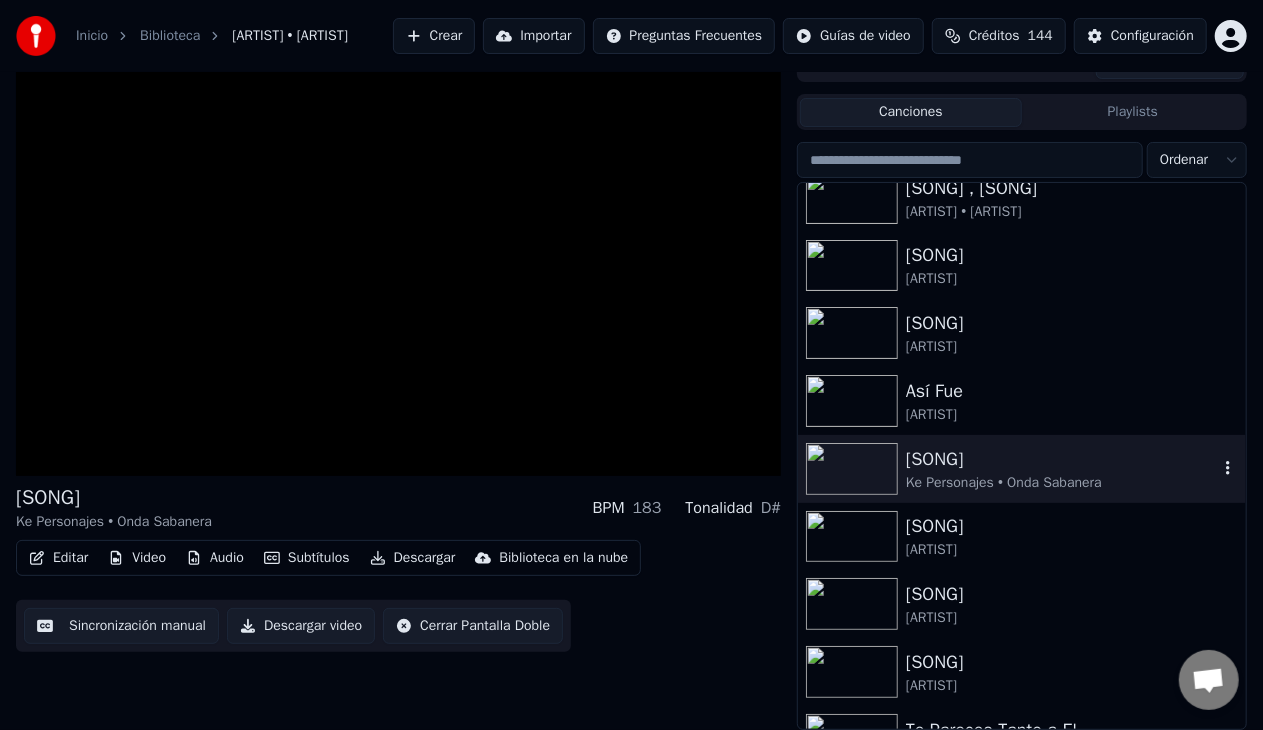 click on "Ke Personajes • Onda Sabanera" at bounding box center [1062, 483] 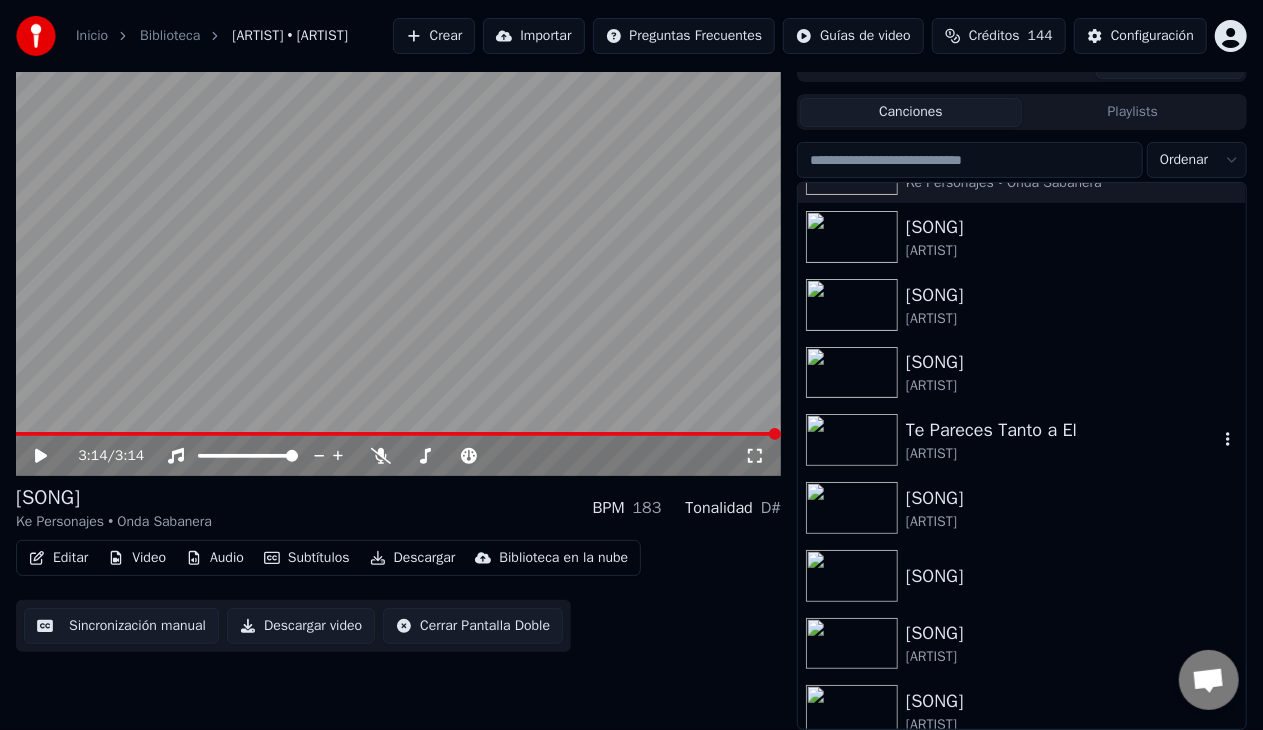 scroll, scrollTop: 487, scrollLeft: 0, axis: vertical 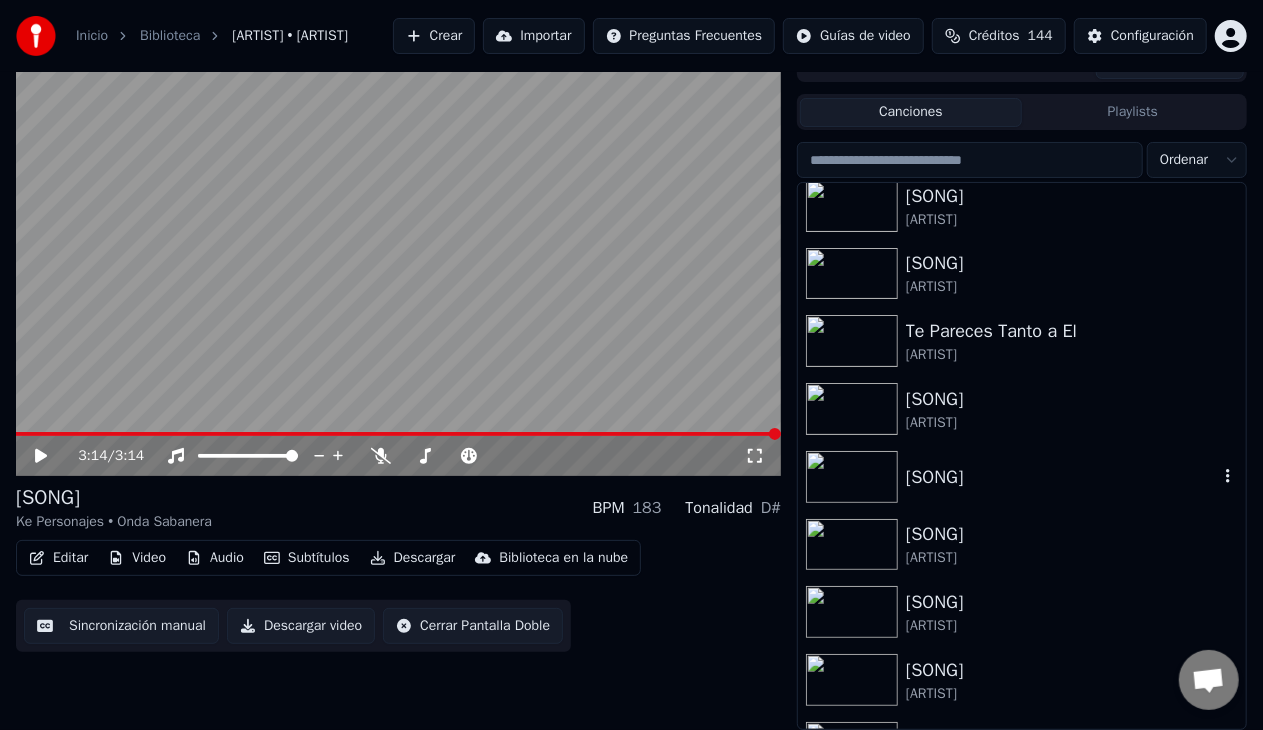 click on "[SONG]" at bounding box center (1022, 477) 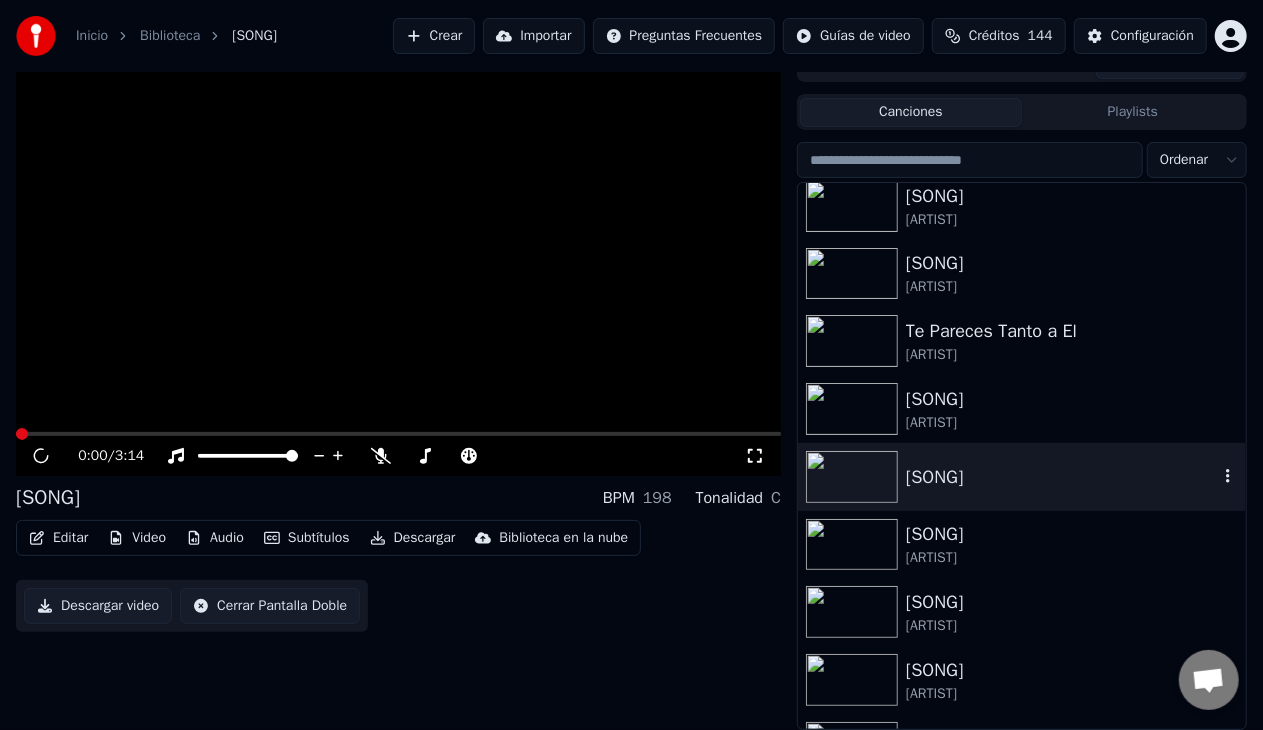 scroll, scrollTop: 25, scrollLeft: 0, axis: vertical 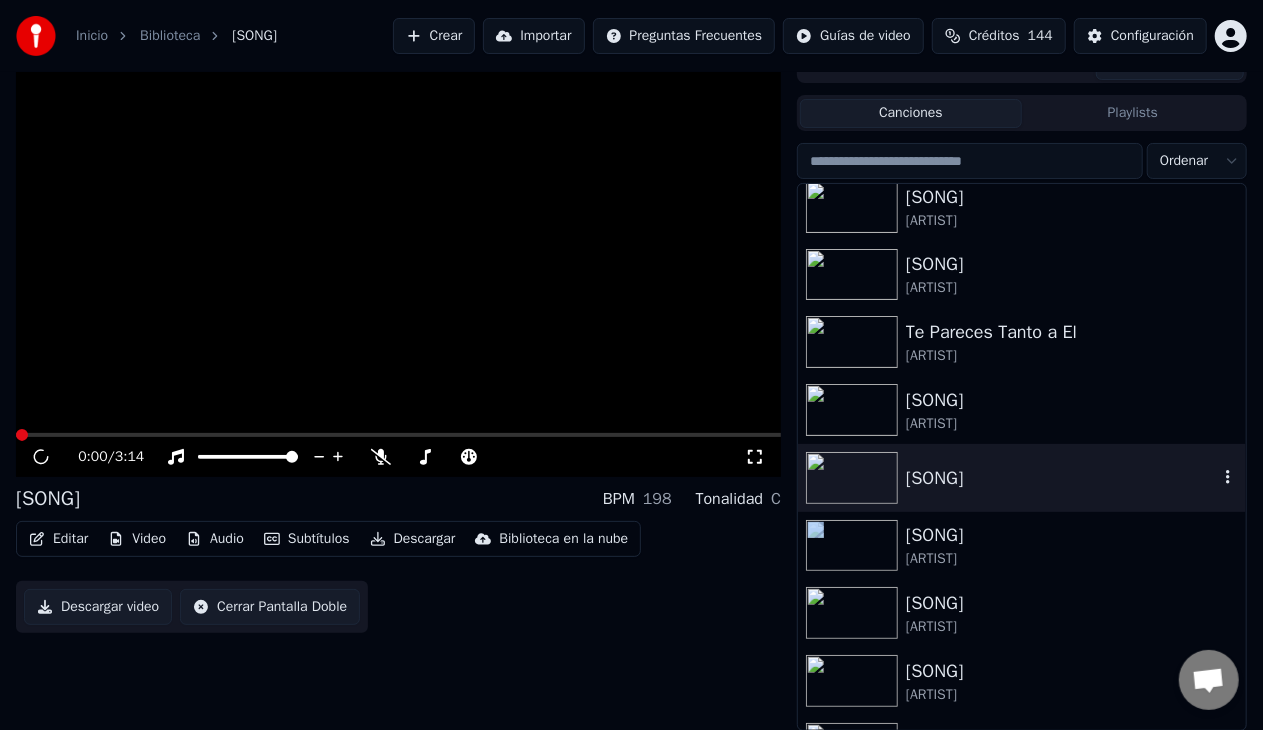 click on "[SONG]" at bounding box center (1022, 478) 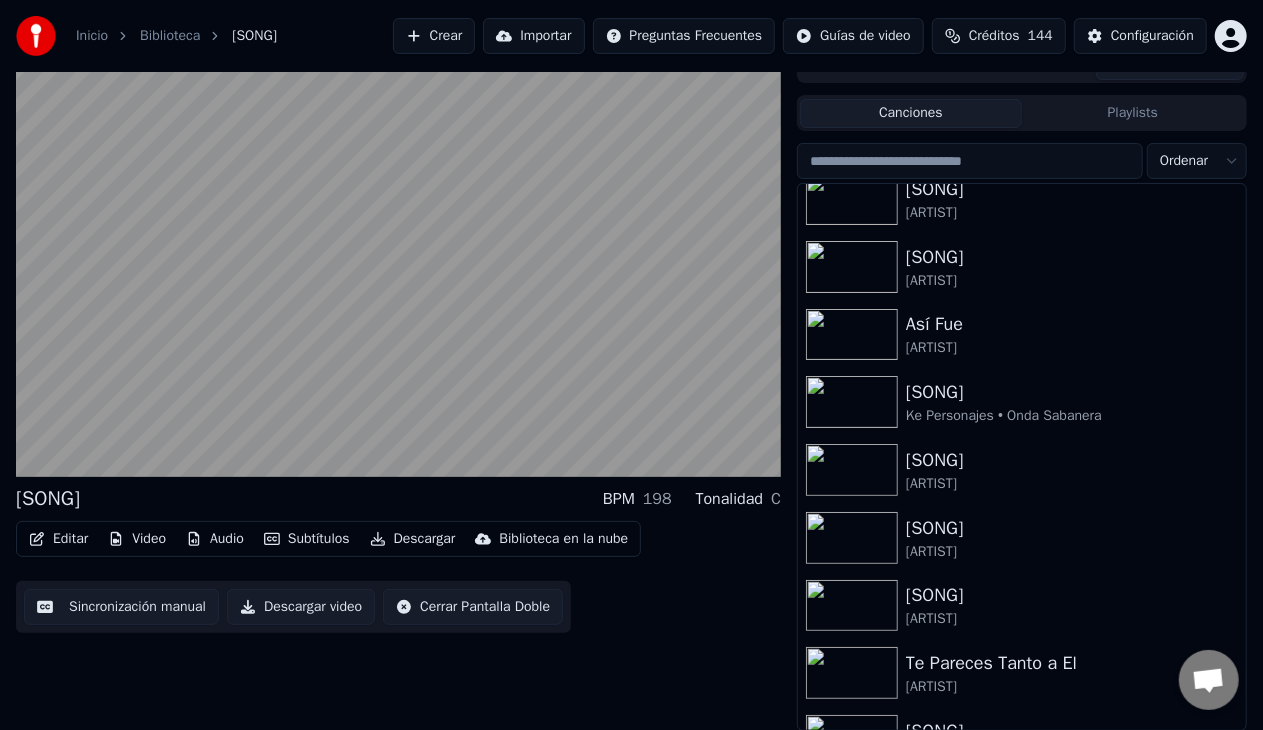 scroll, scrollTop: 0, scrollLeft: 0, axis: both 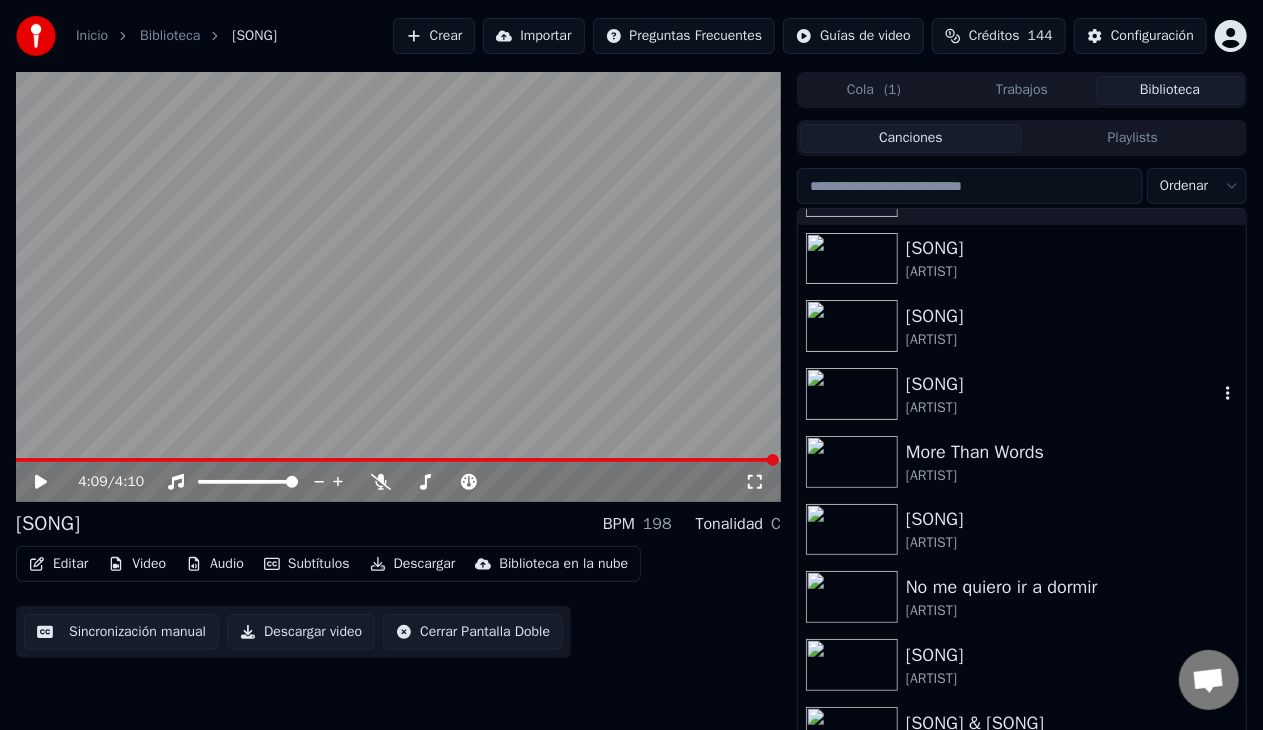 click on "[ARTIST]" at bounding box center [1072, 476] 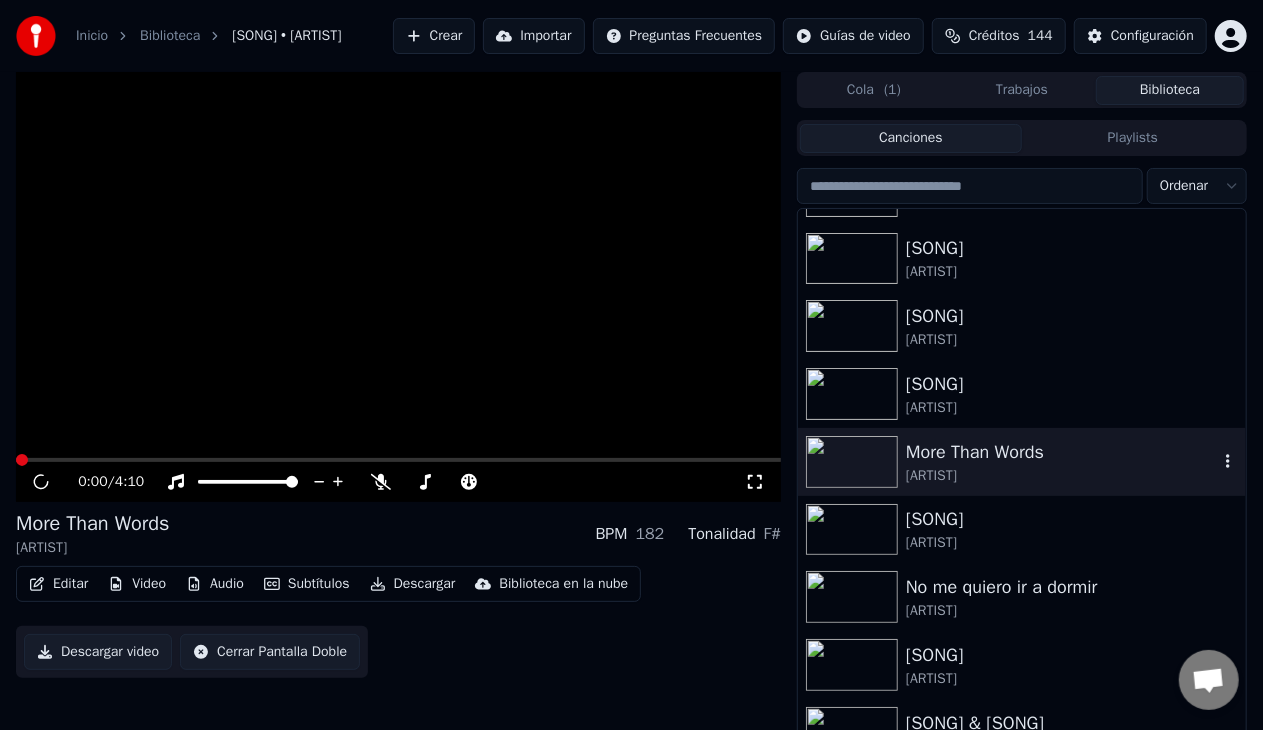 click on "More Than Words" at bounding box center [1062, 452] 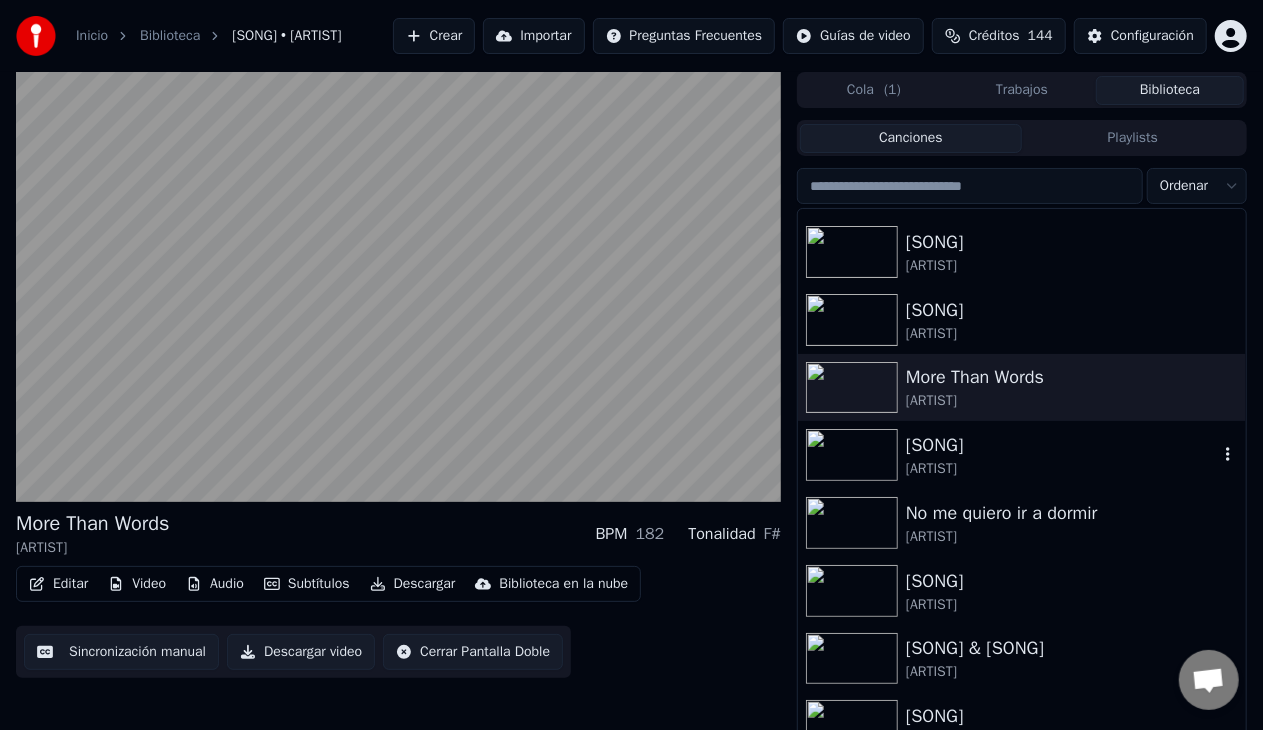 scroll, scrollTop: 1000, scrollLeft: 0, axis: vertical 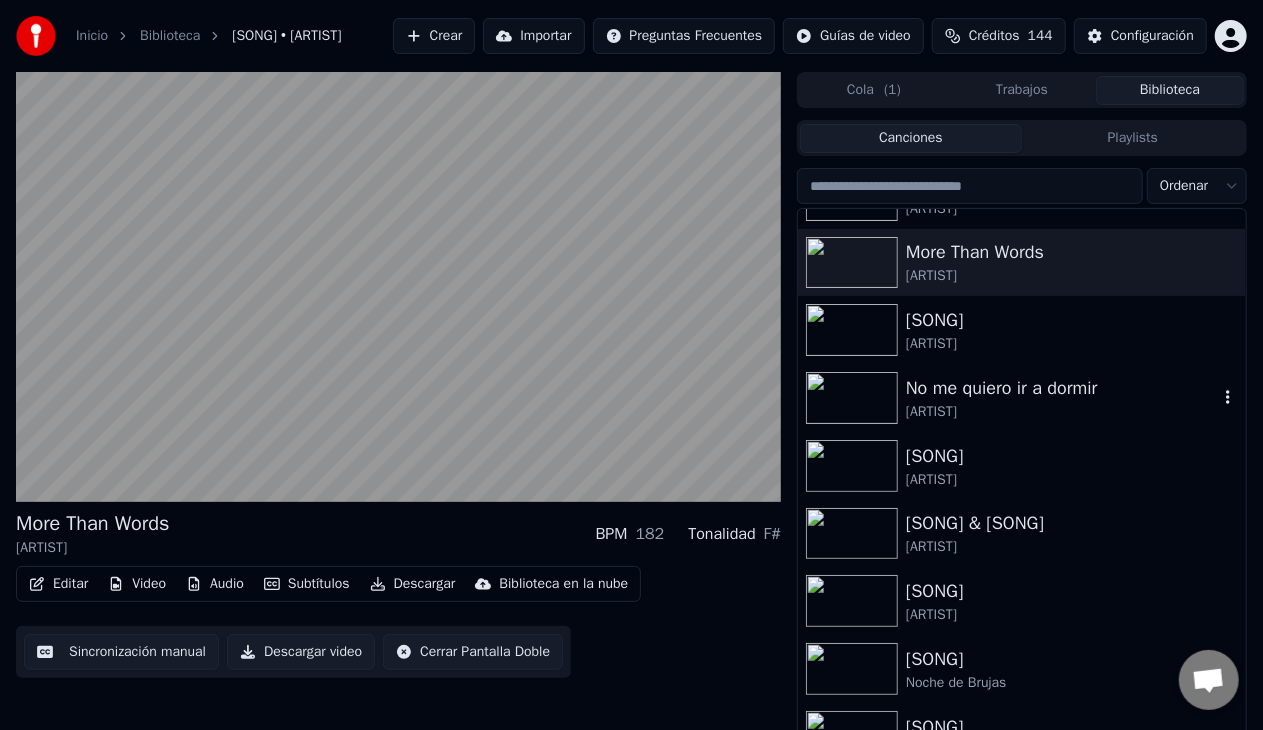 click on "No me quiero ir a dormir" at bounding box center [1062, 388] 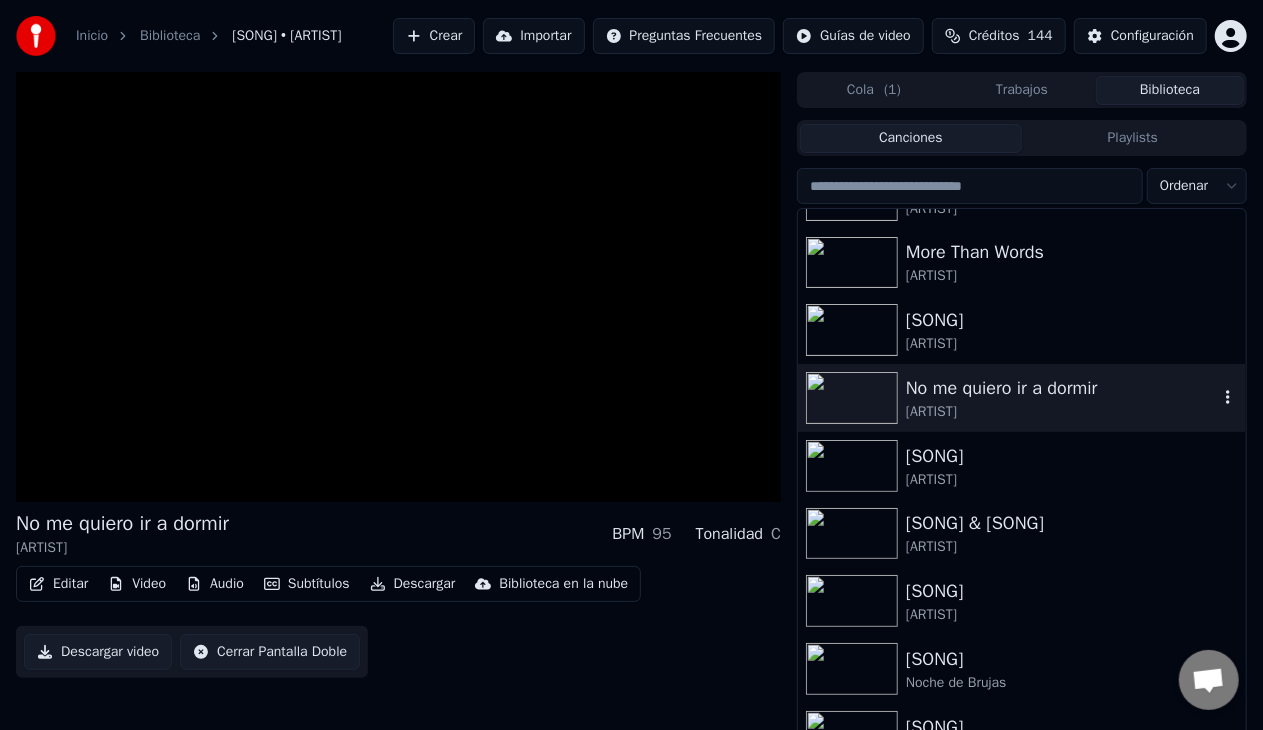 click on "No me quiero ir a dormir" at bounding box center (1062, 388) 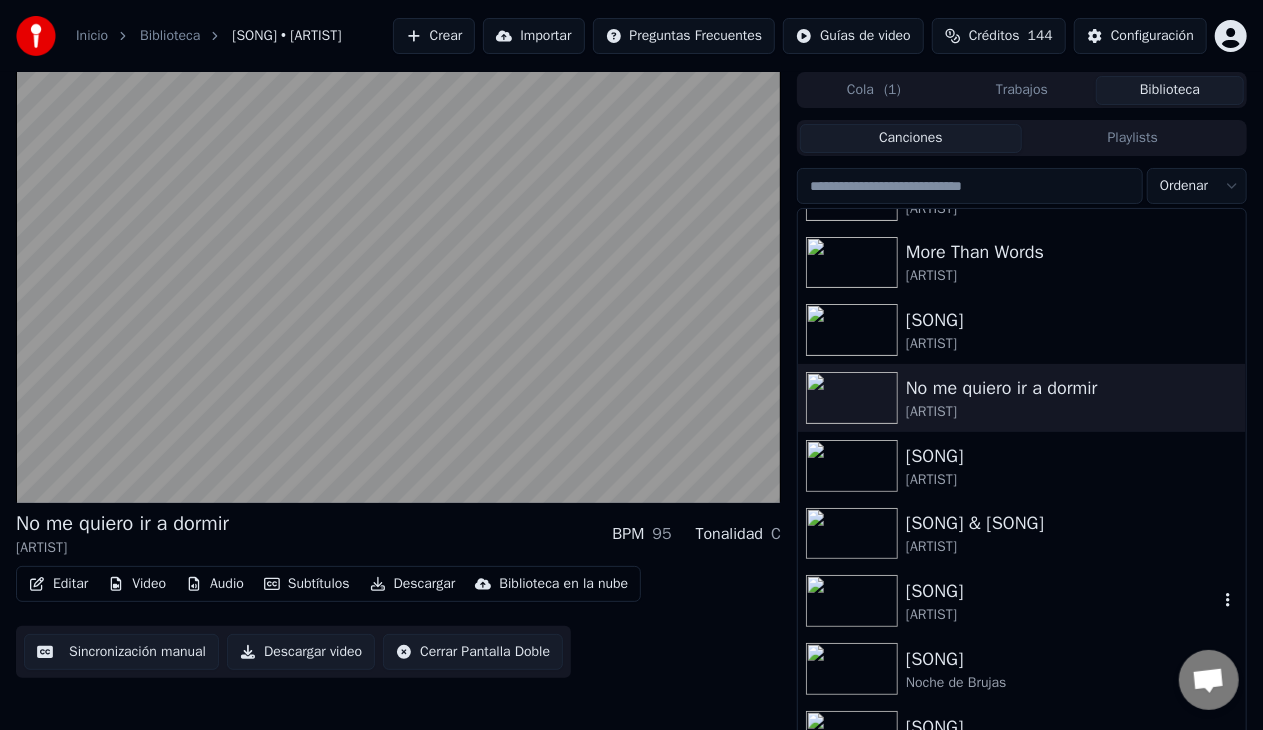 click on "[ARTIST]" at bounding box center (1062, 615) 